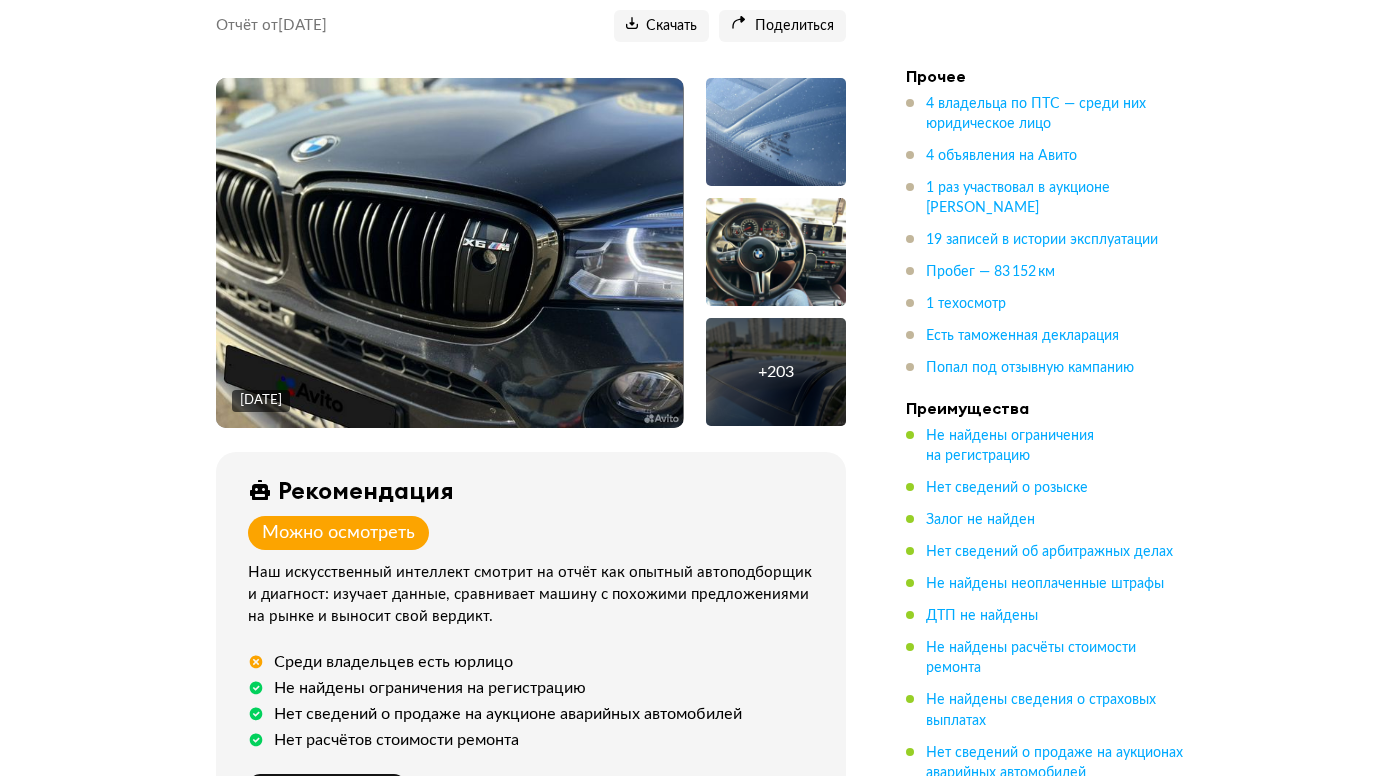 scroll, scrollTop: 305, scrollLeft: 0, axis: vertical 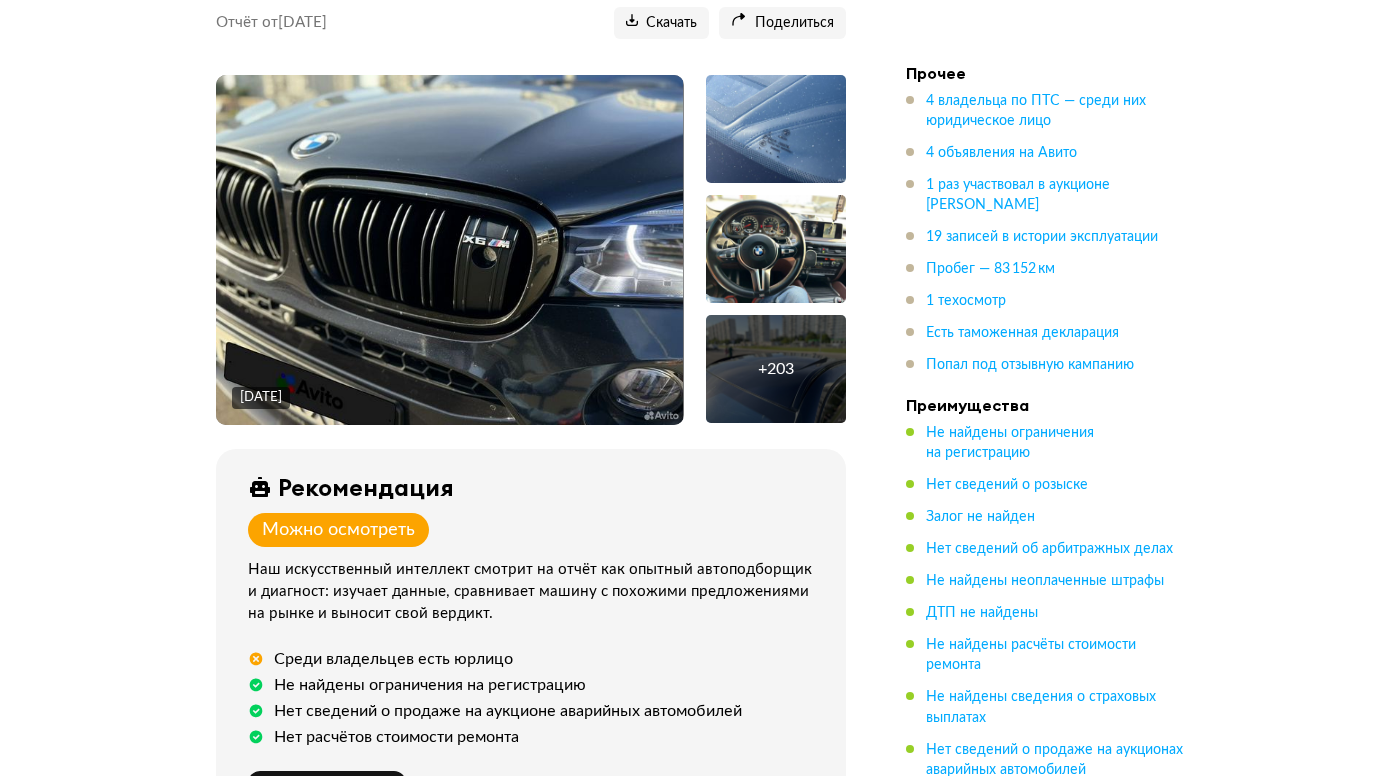 click at bounding box center [449, 250] 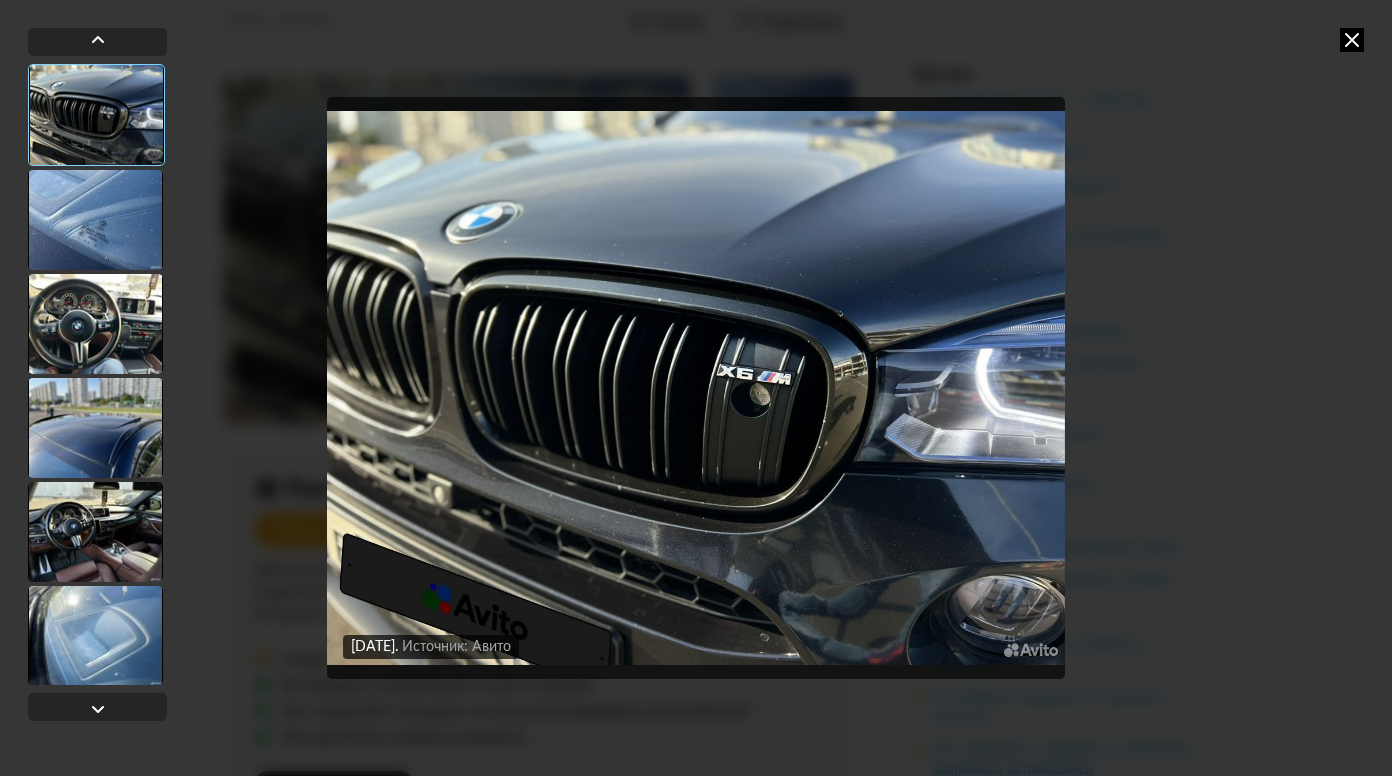 click at bounding box center [95, 220] 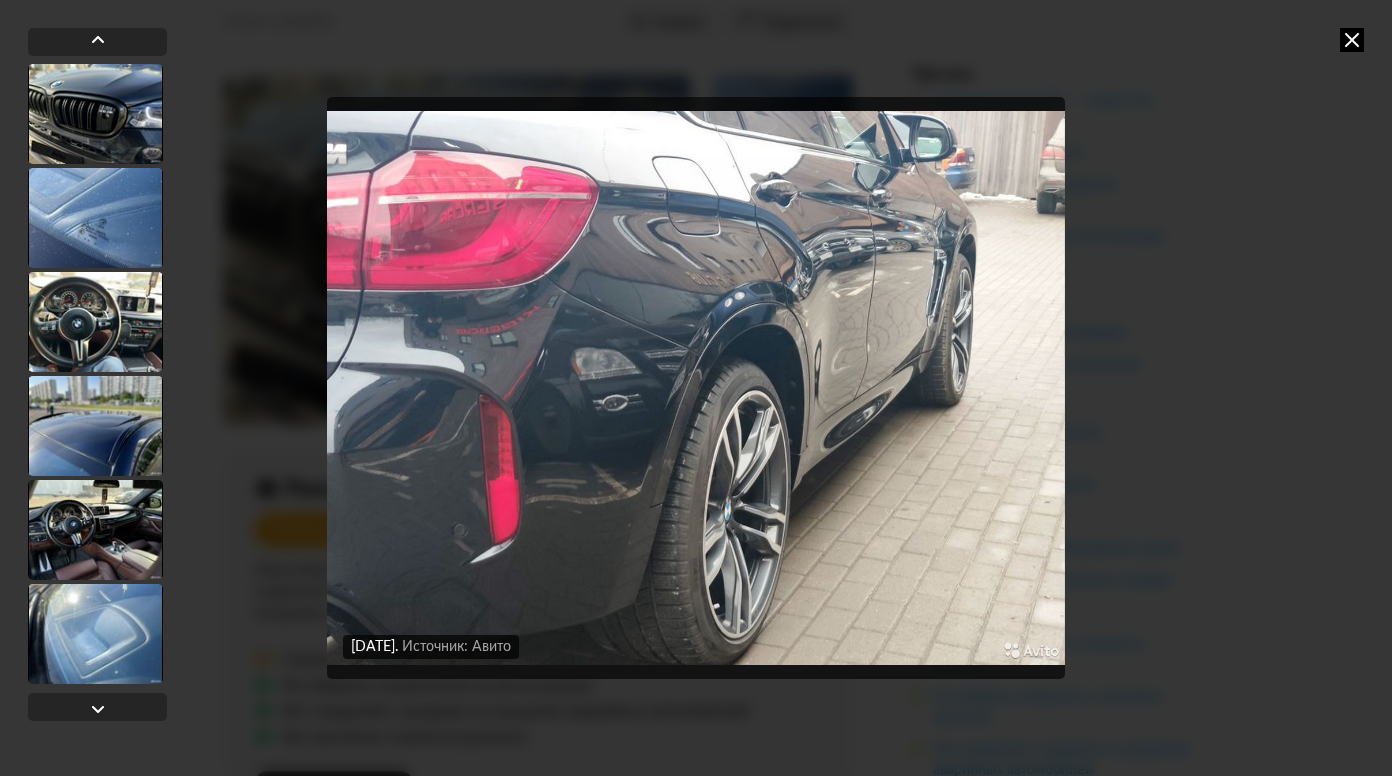 click at bounding box center (1352, 40) 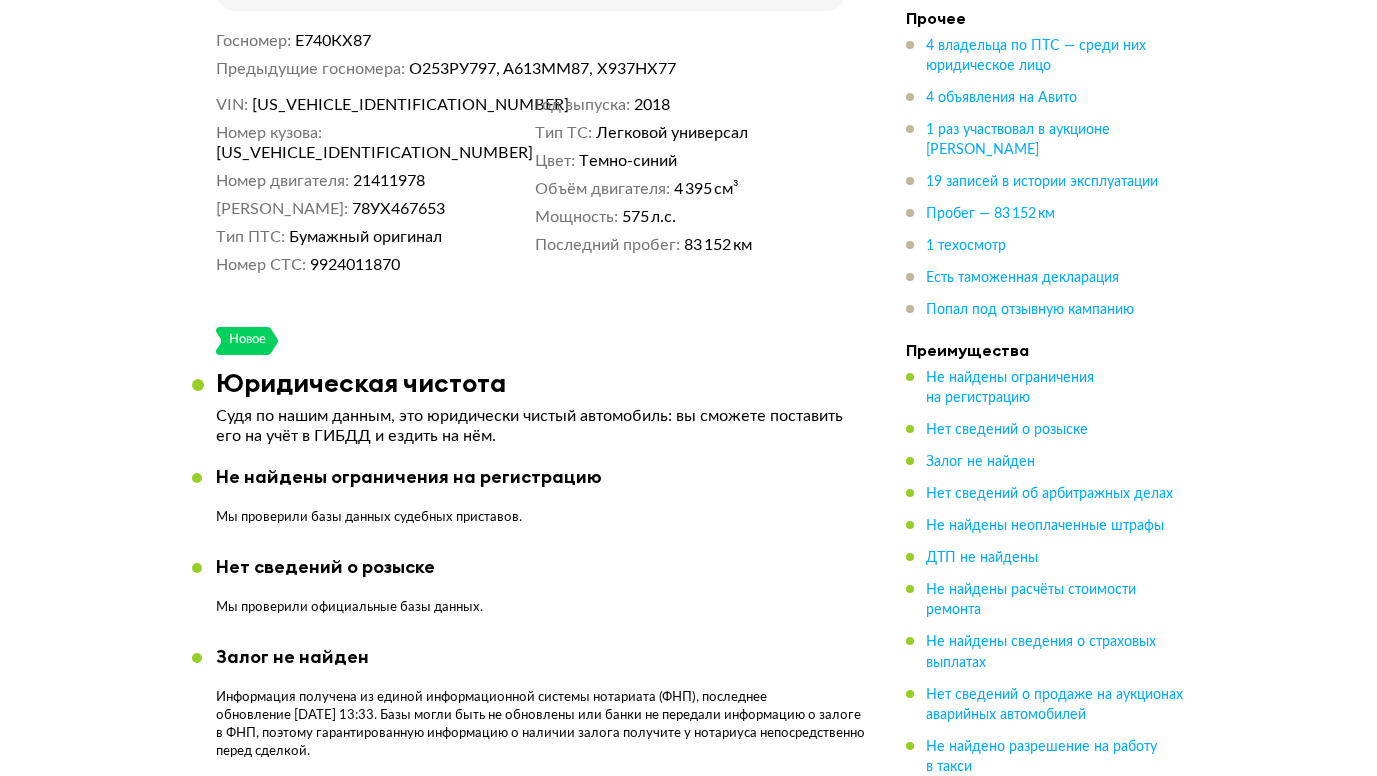 scroll, scrollTop: 1128, scrollLeft: 0, axis: vertical 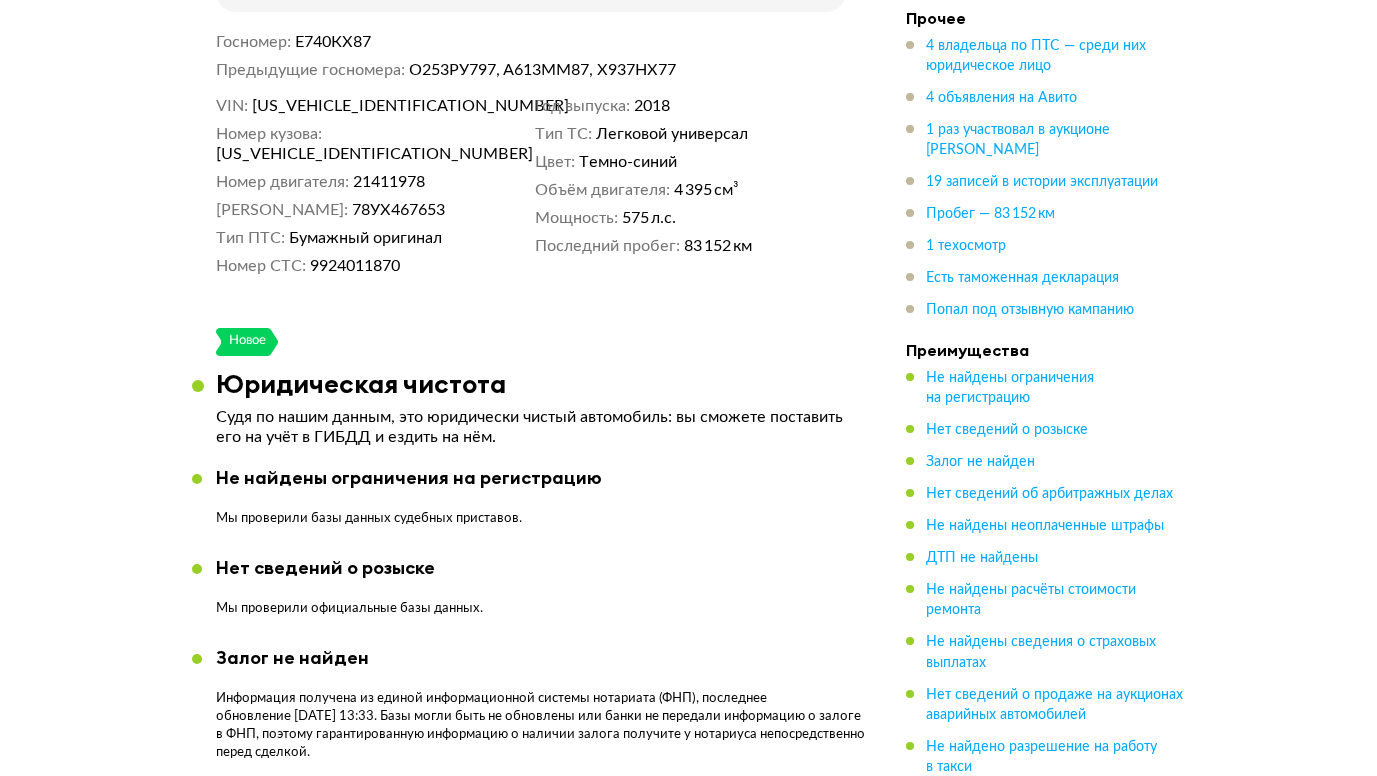 click on "Новое" at bounding box center (247, 342) 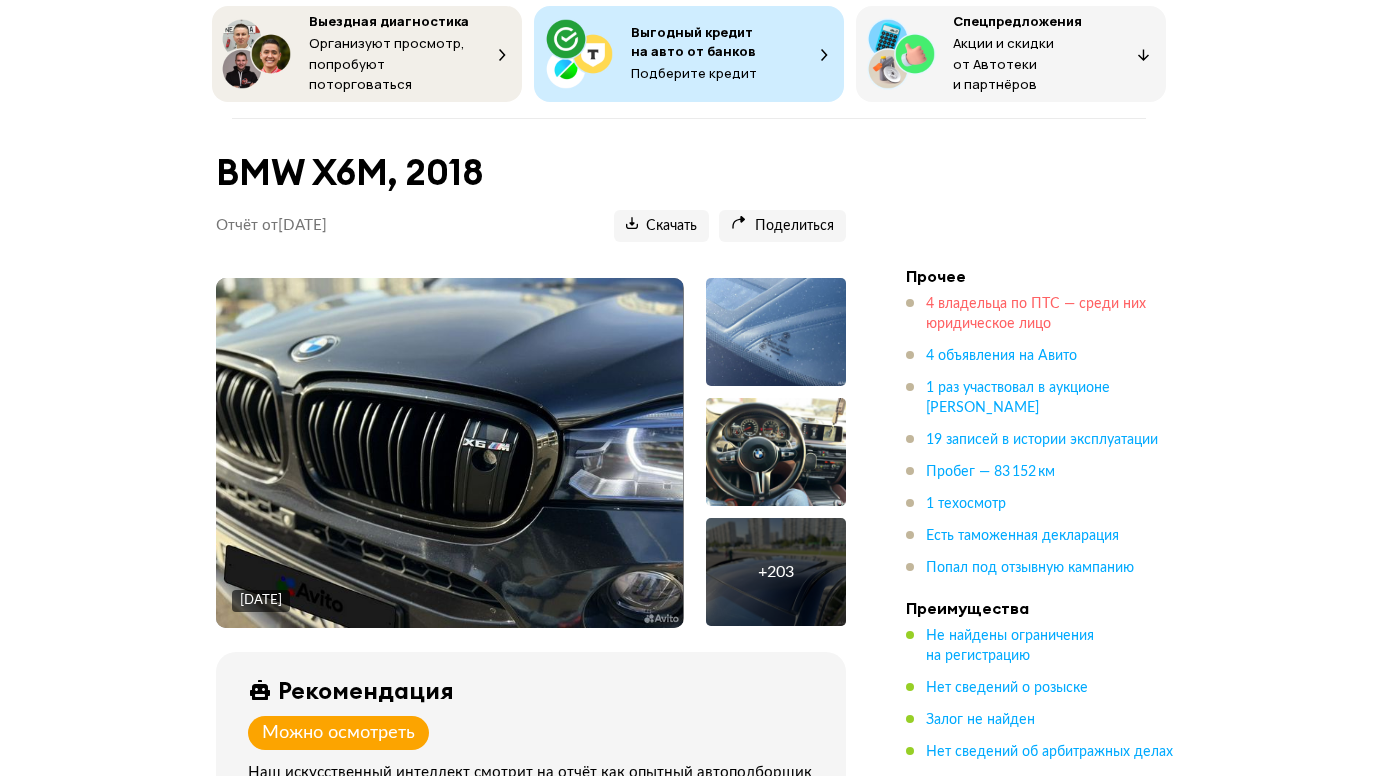 click on "4 владельца по ПТС — среди них юридическое лицо" at bounding box center (1036, 314) 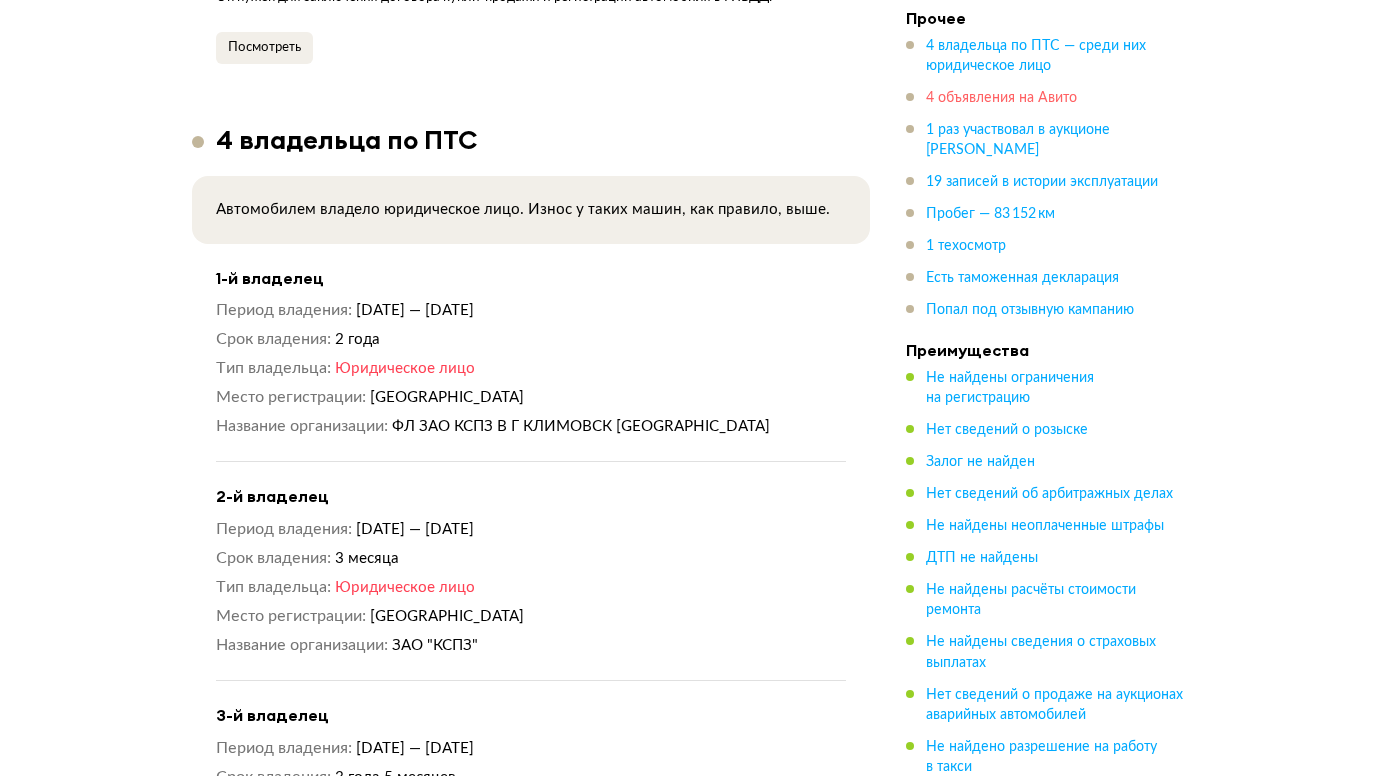 click on "4 объявления на Авито" at bounding box center [1001, 98] 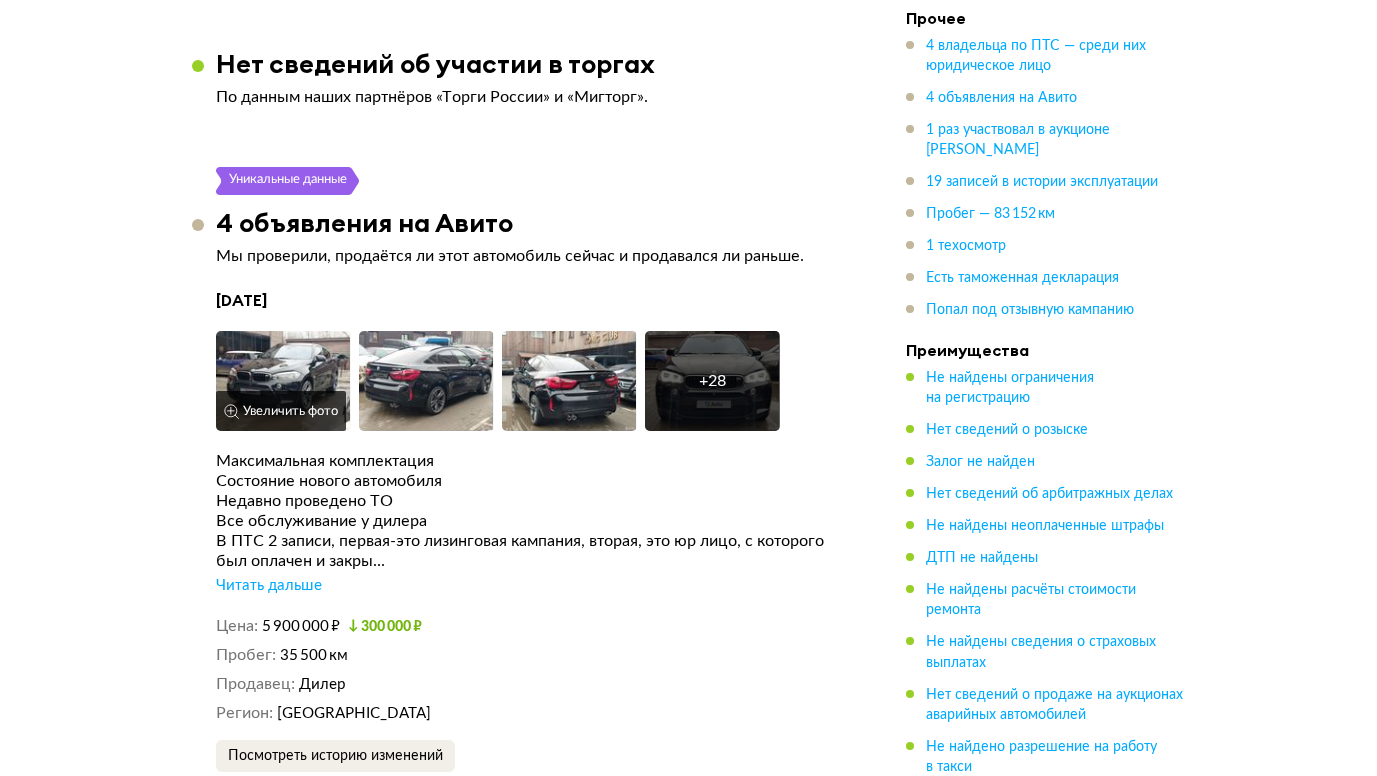 scroll, scrollTop: 4270, scrollLeft: 0, axis: vertical 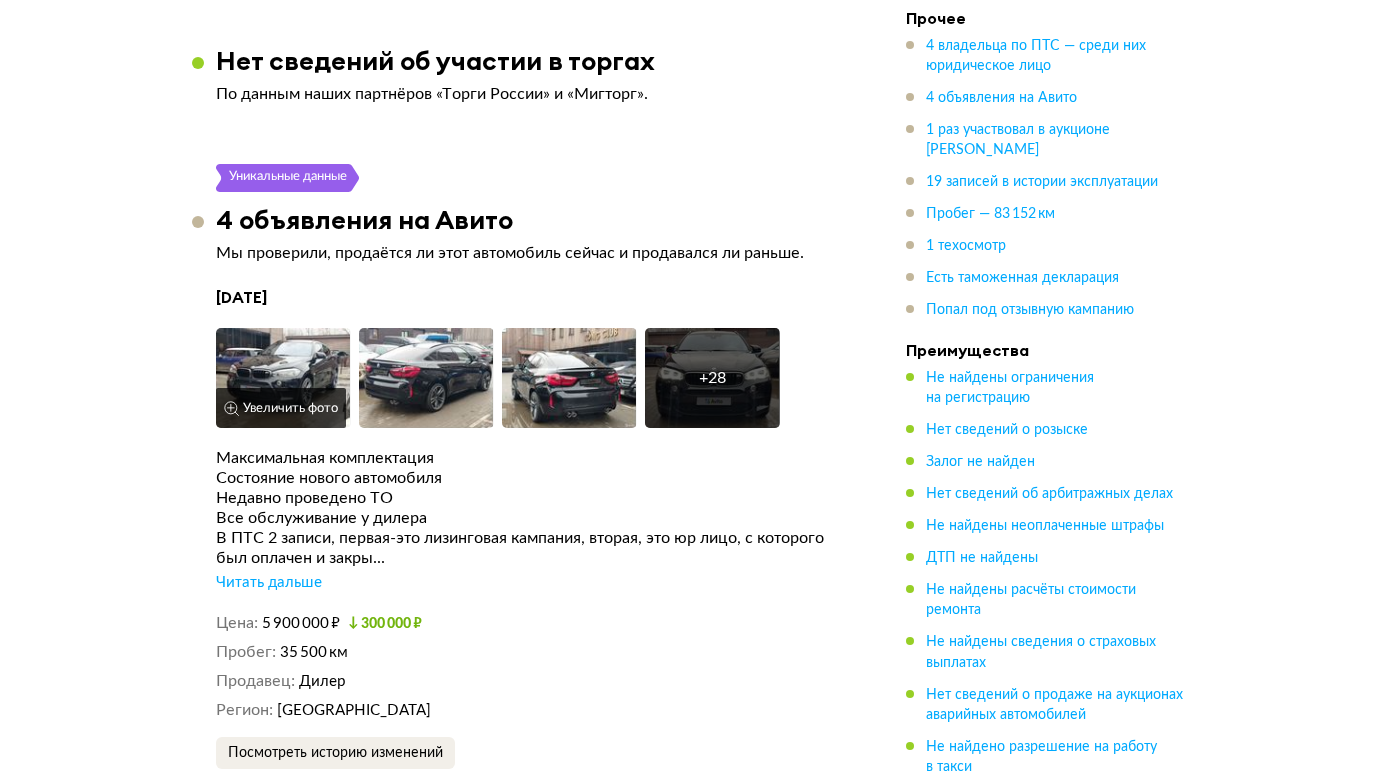 click at bounding box center [283, 378] 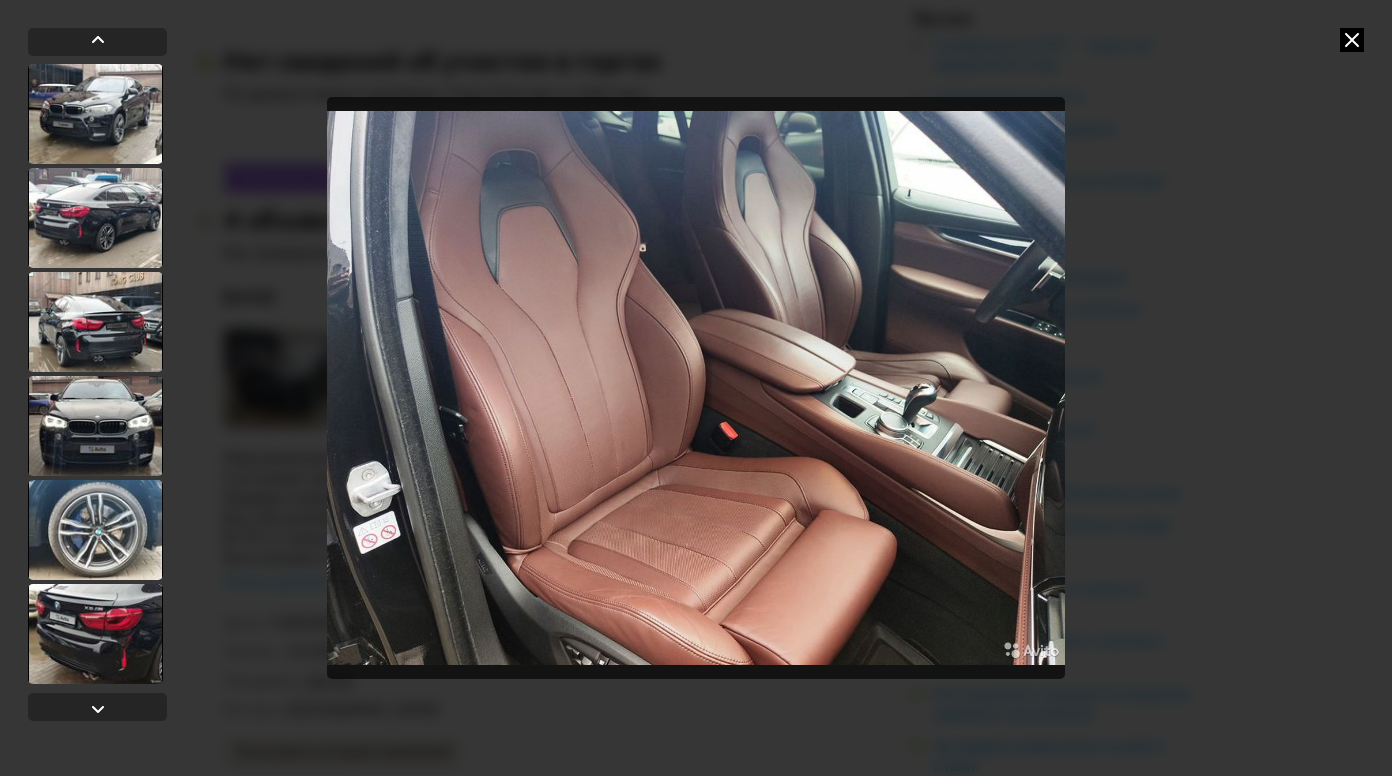 click at bounding box center (1352, 40) 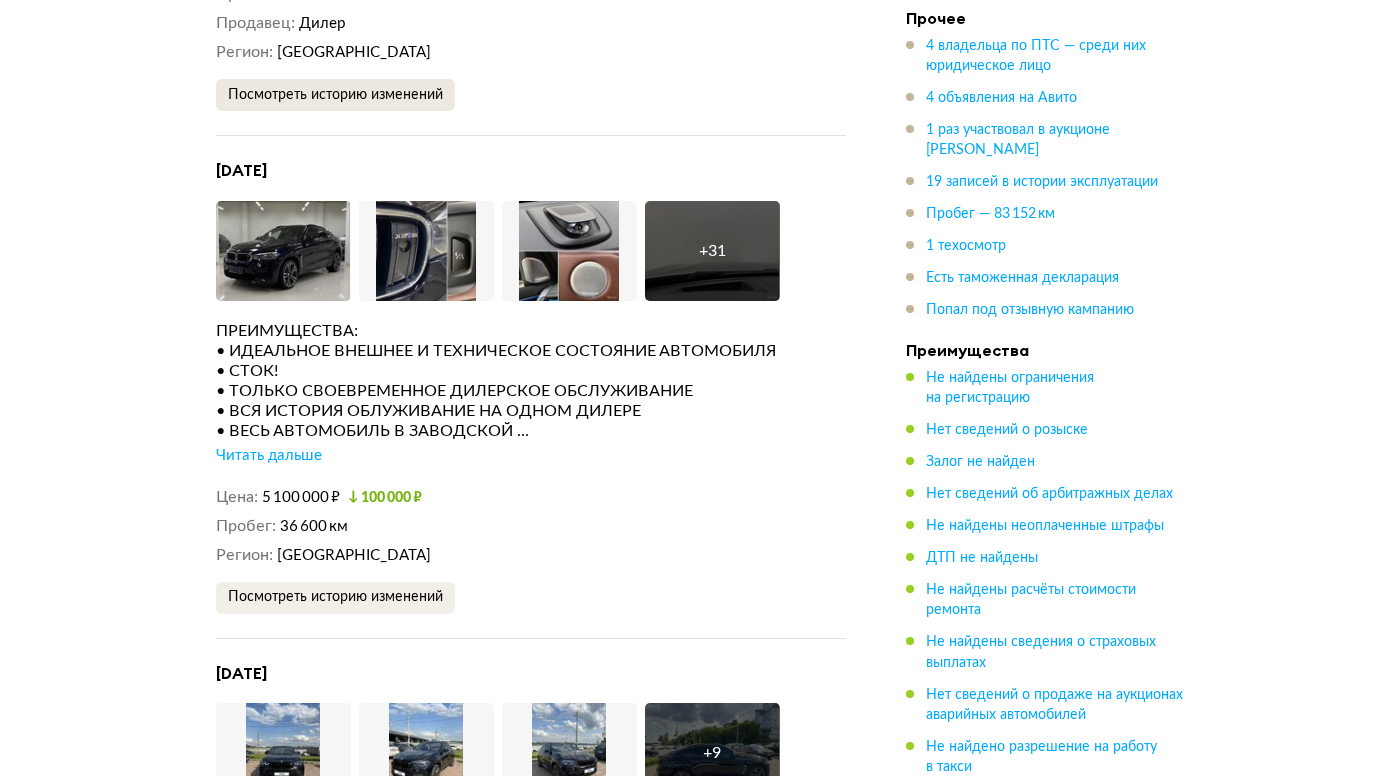 scroll, scrollTop: 4929, scrollLeft: 0, axis: vertical 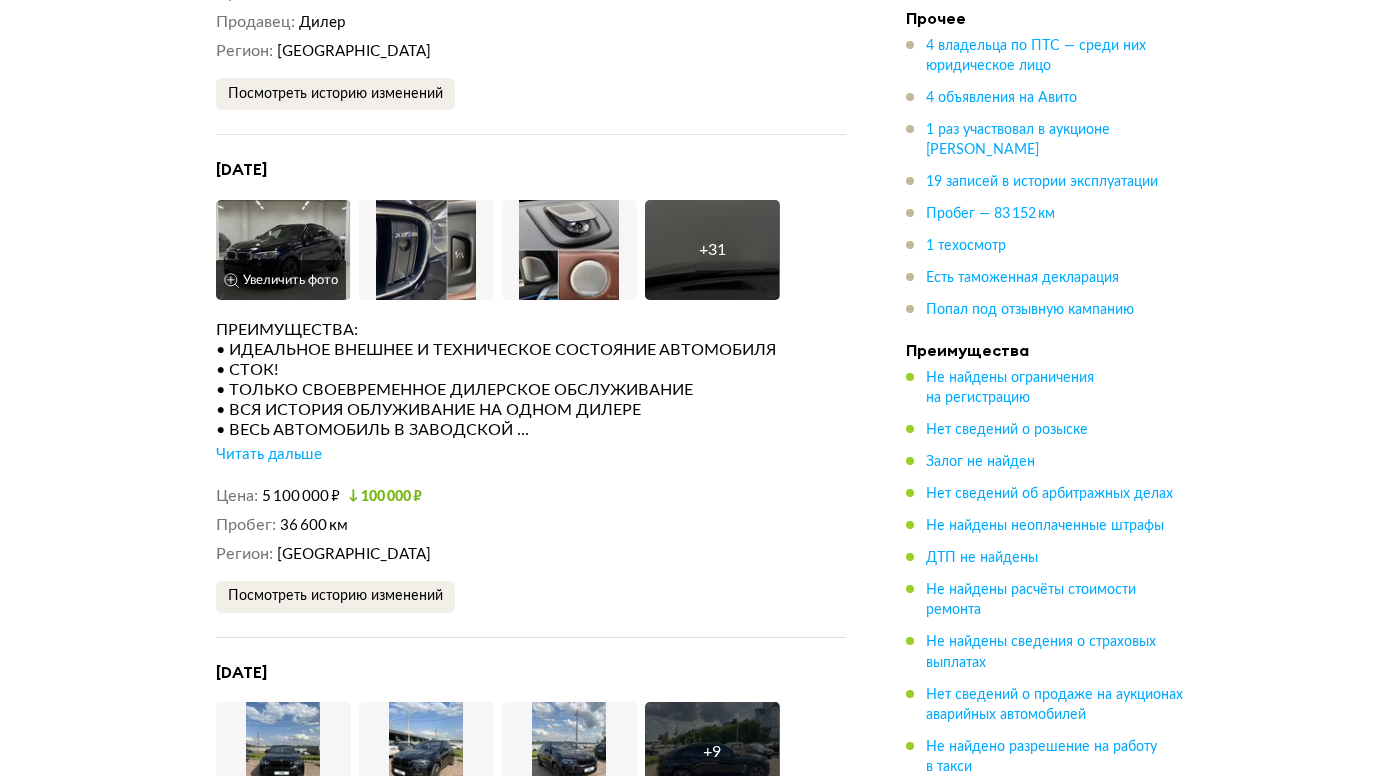 click on "Увеличить фото" at bounding box center [281, 280] 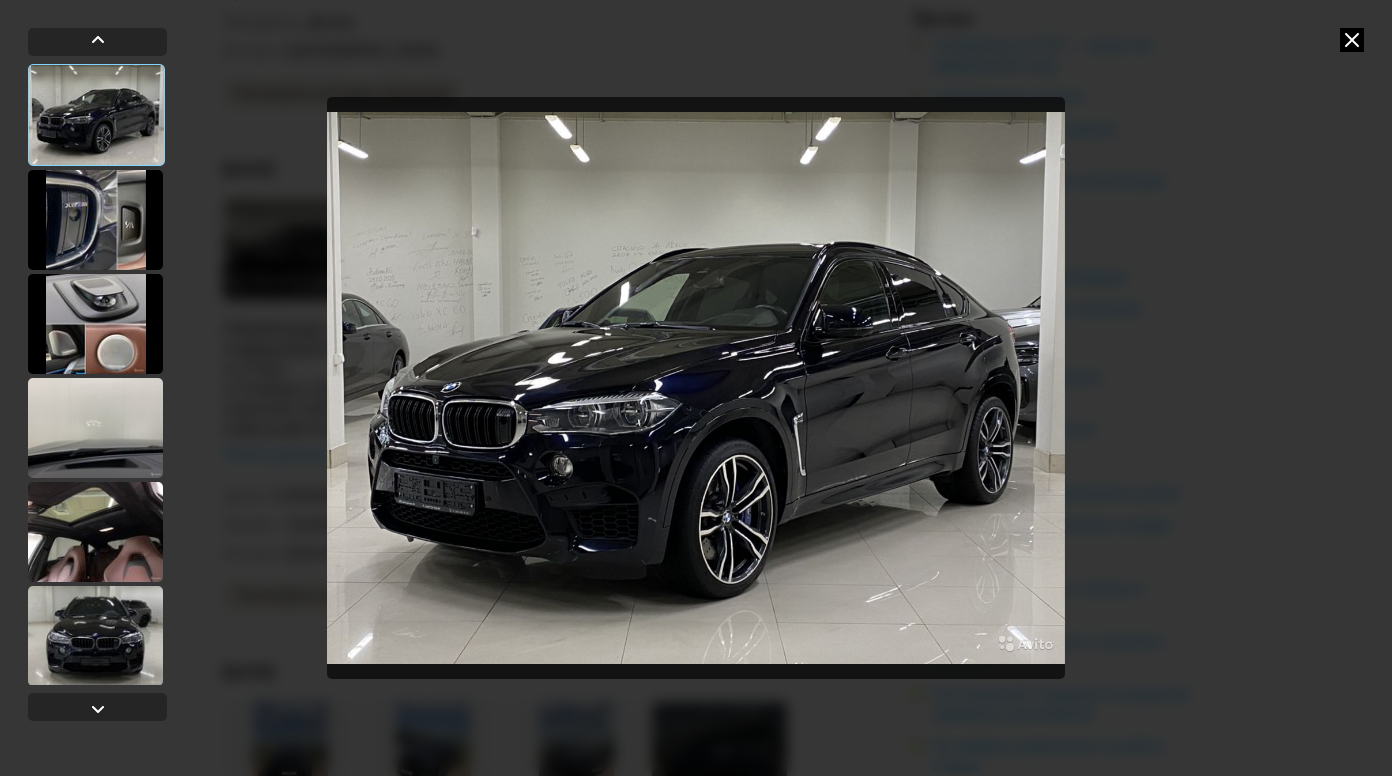 type 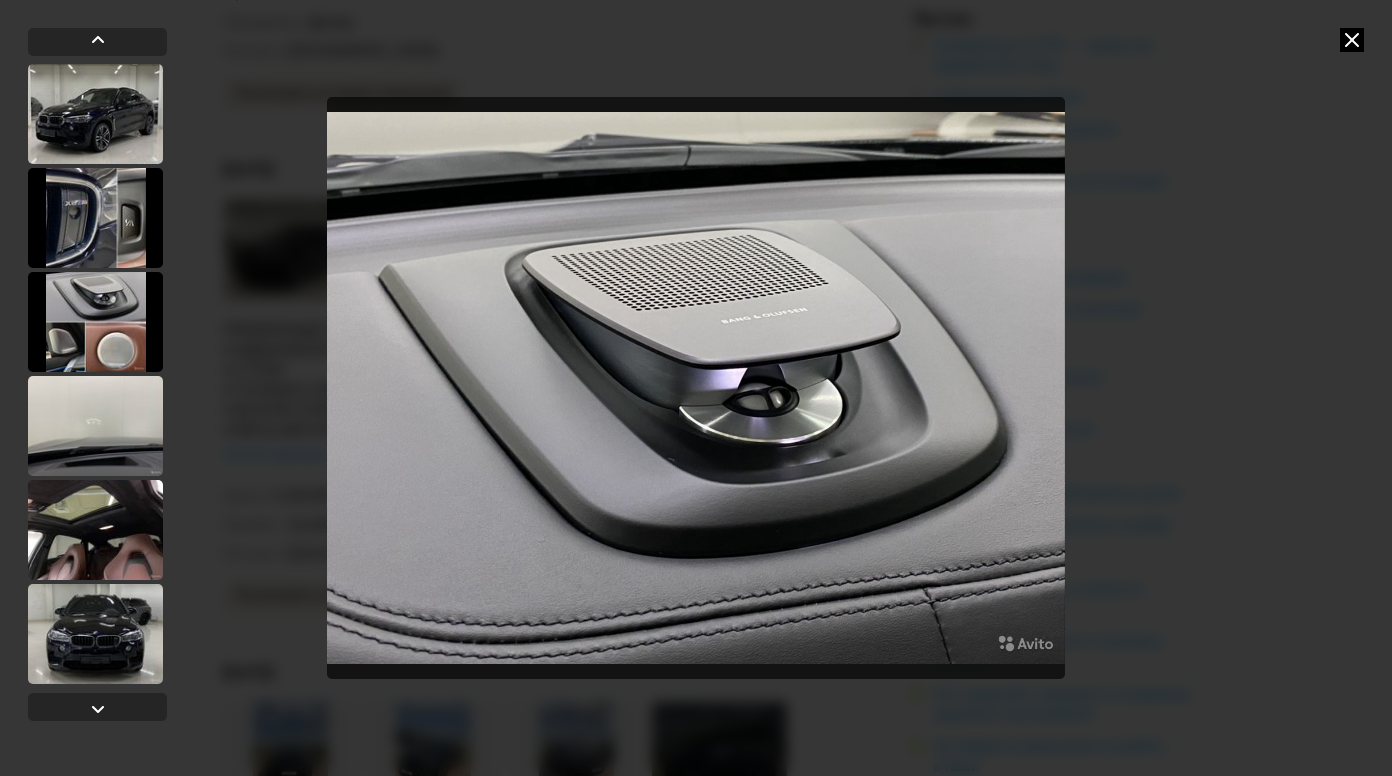 click at bounding box center [696, 388] 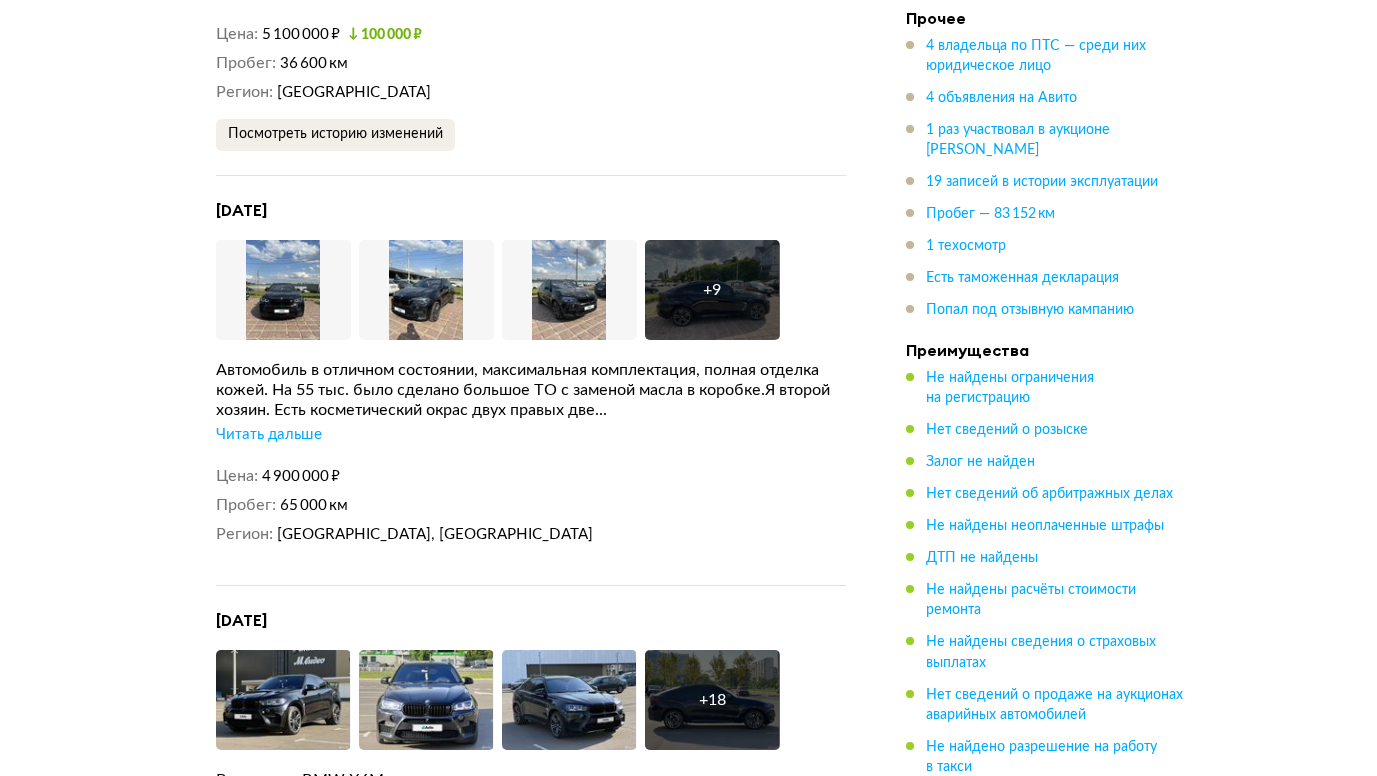scroll, scrollTop: 5392, scrollLeft: 0, axis: vertical 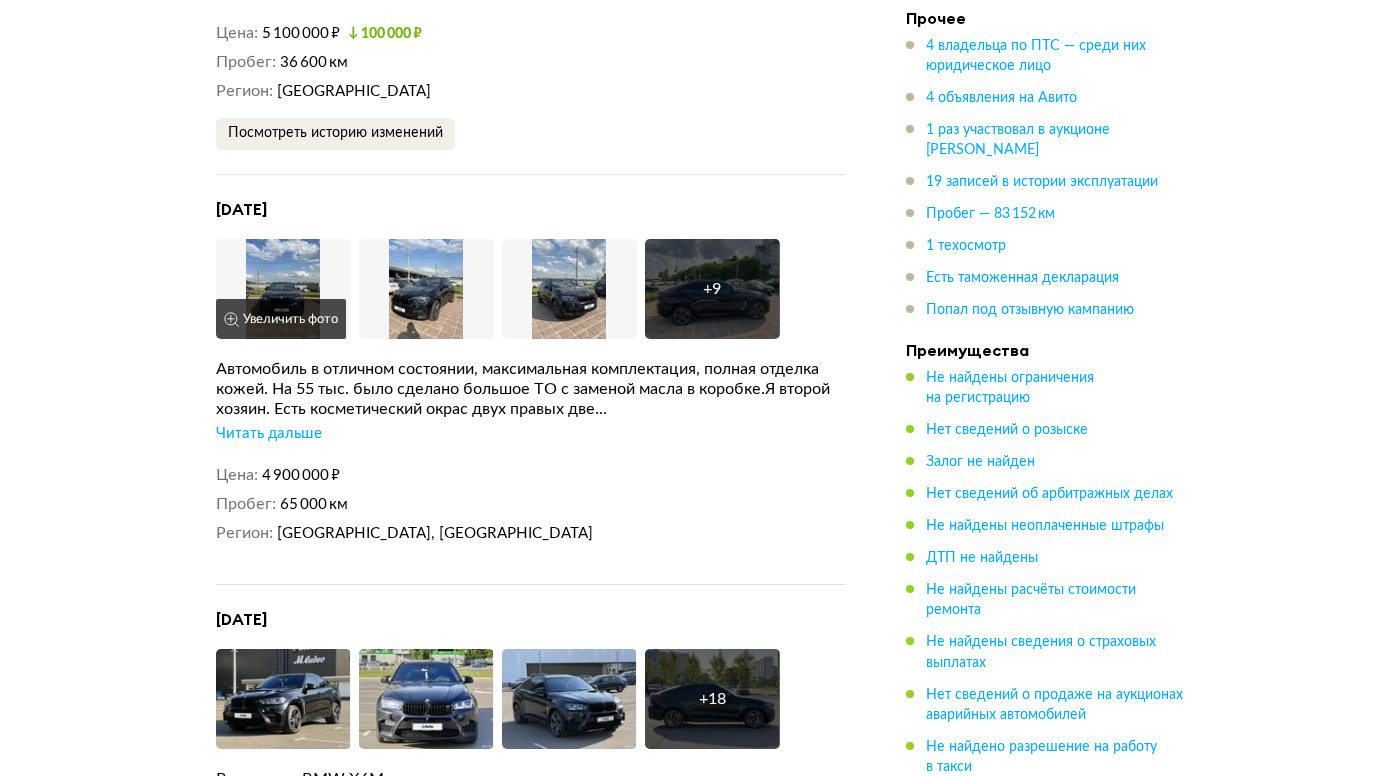 click at bounding box center (283, 289) 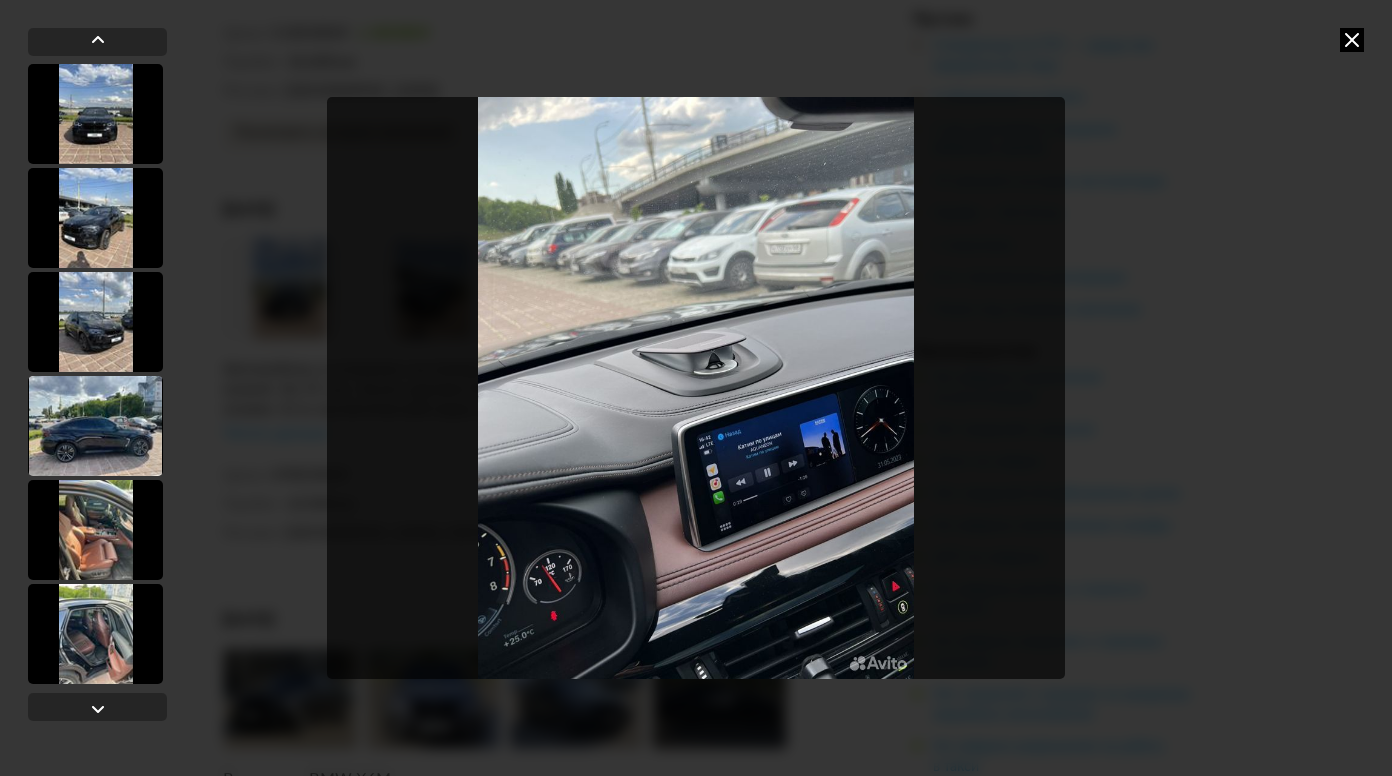 click at bounding box center (1352, 40) 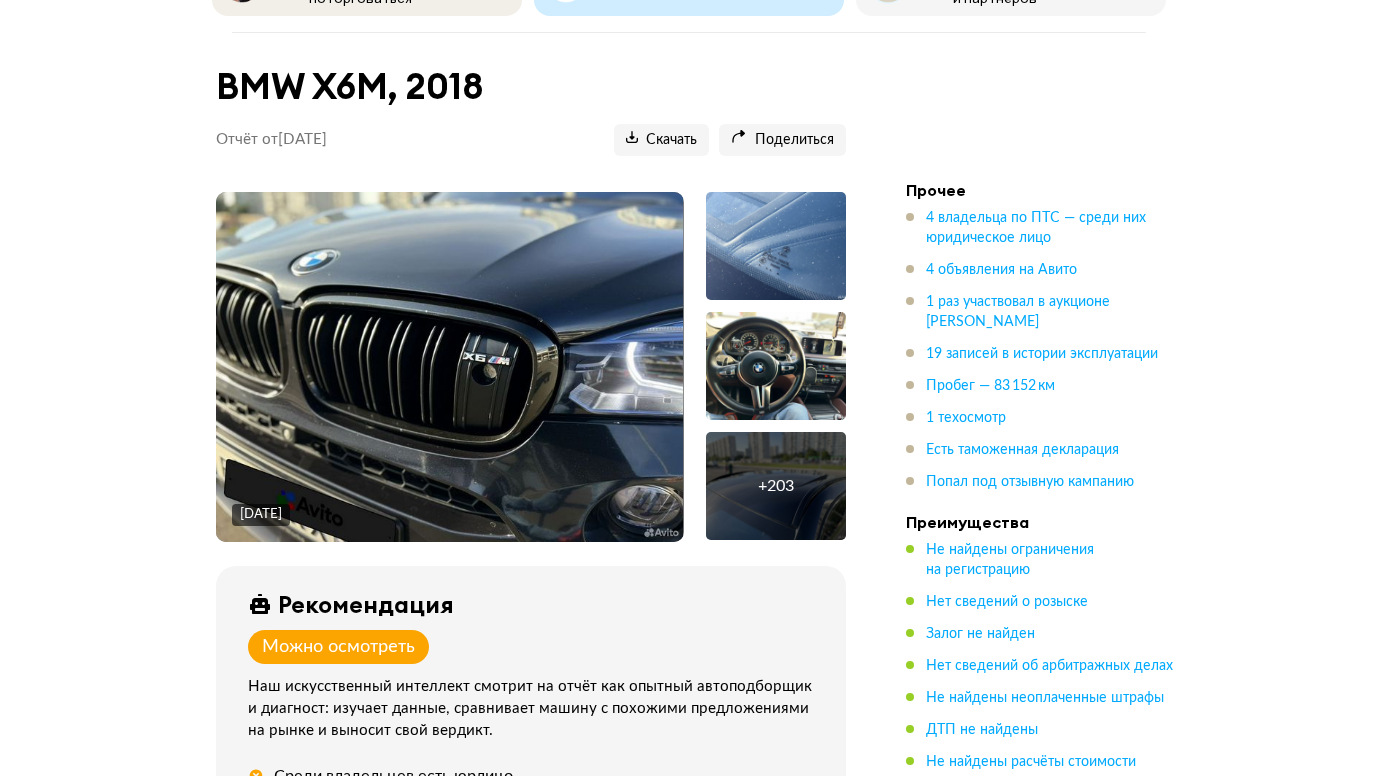scroll, scrollTop: 0, scrollLeft: 0, axis: both 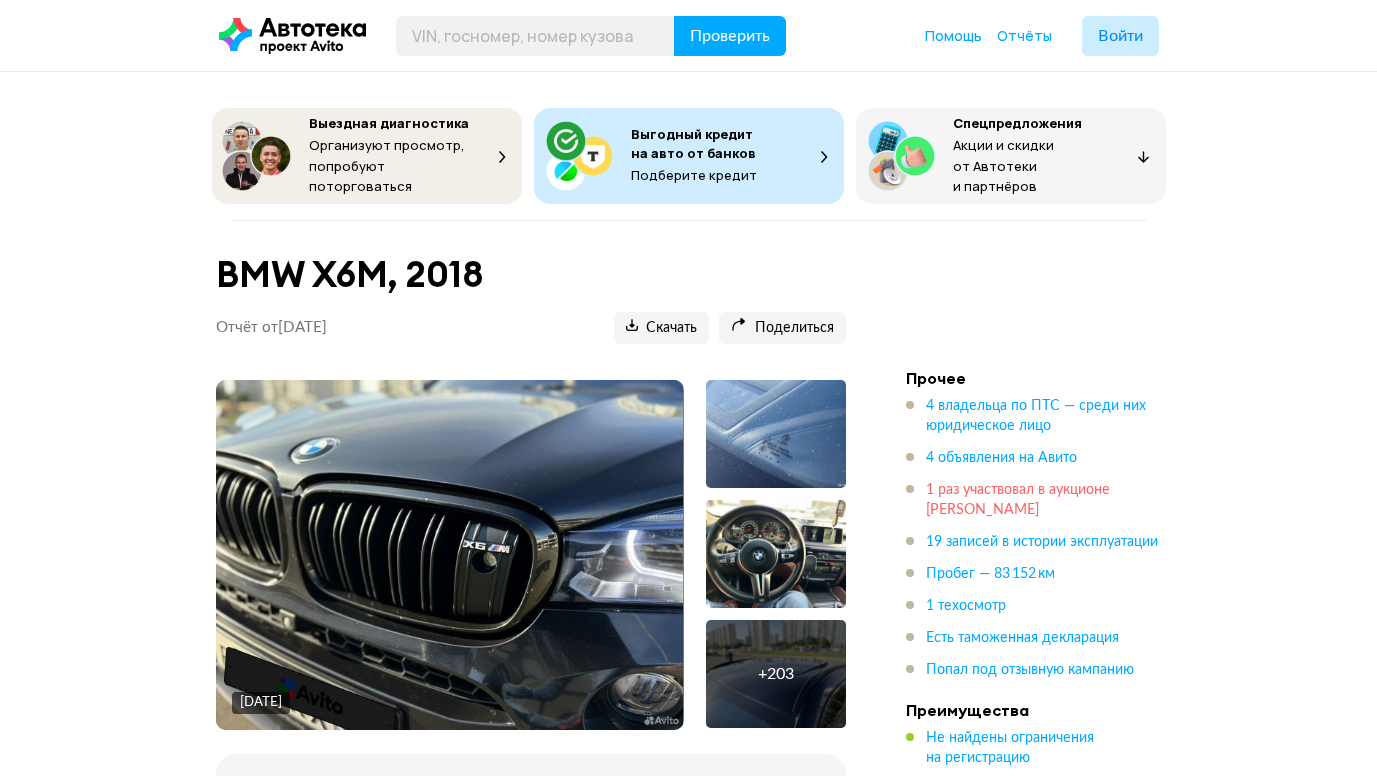 click on "1 раз участвовал в аукционе [PERSON_NAME]" at bounding box center (1018, 500) 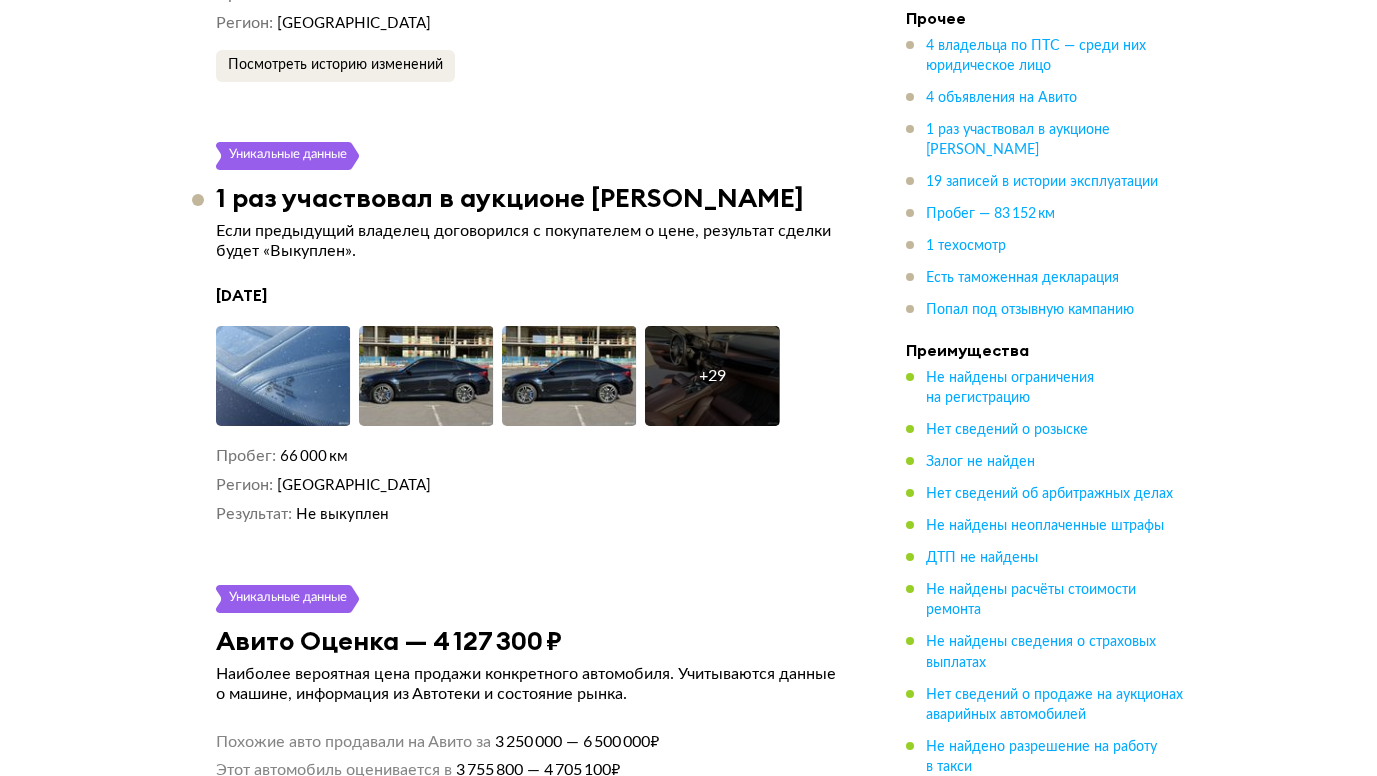 scroll, scrollTop: 6358, scrollLeft: 0, axis: vertical 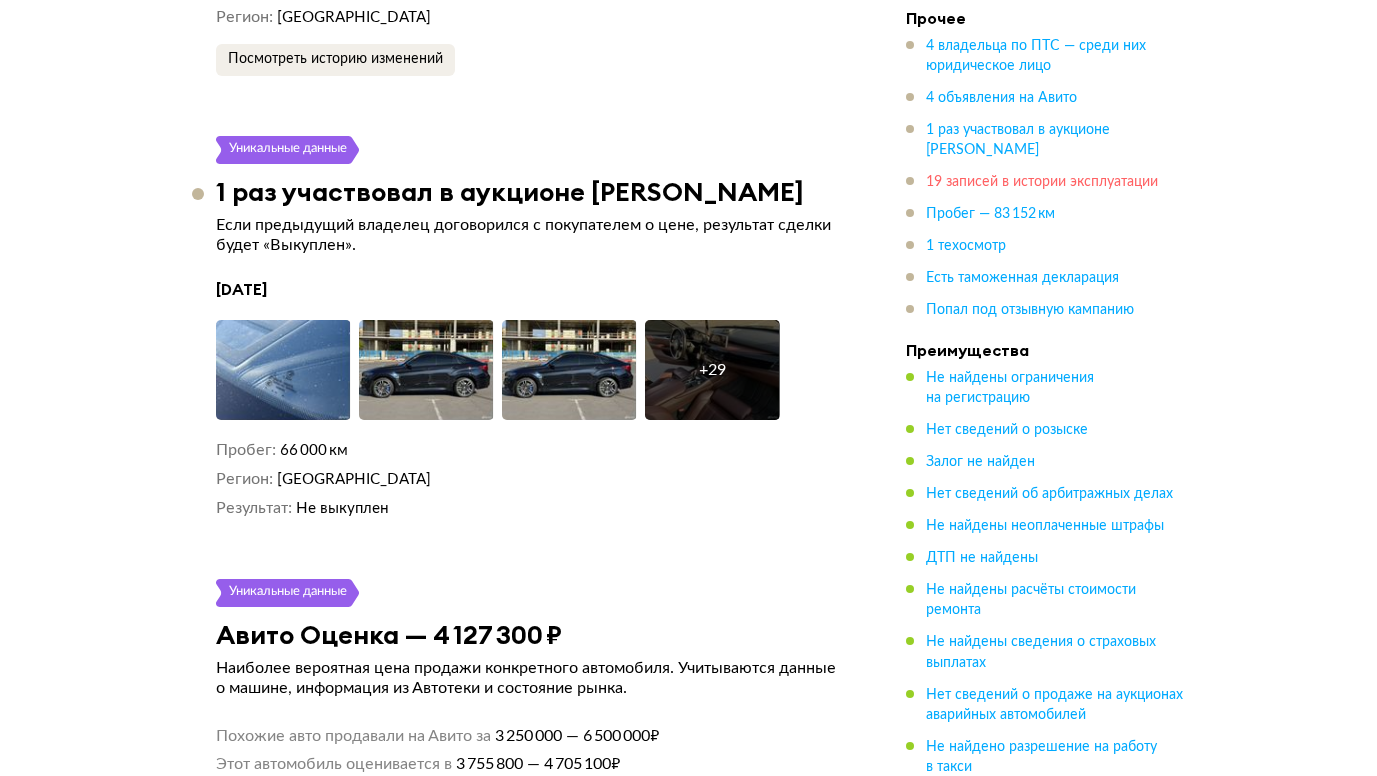 click on "19 записей в истории эксплуатации" at bounding box center [1042, 182] 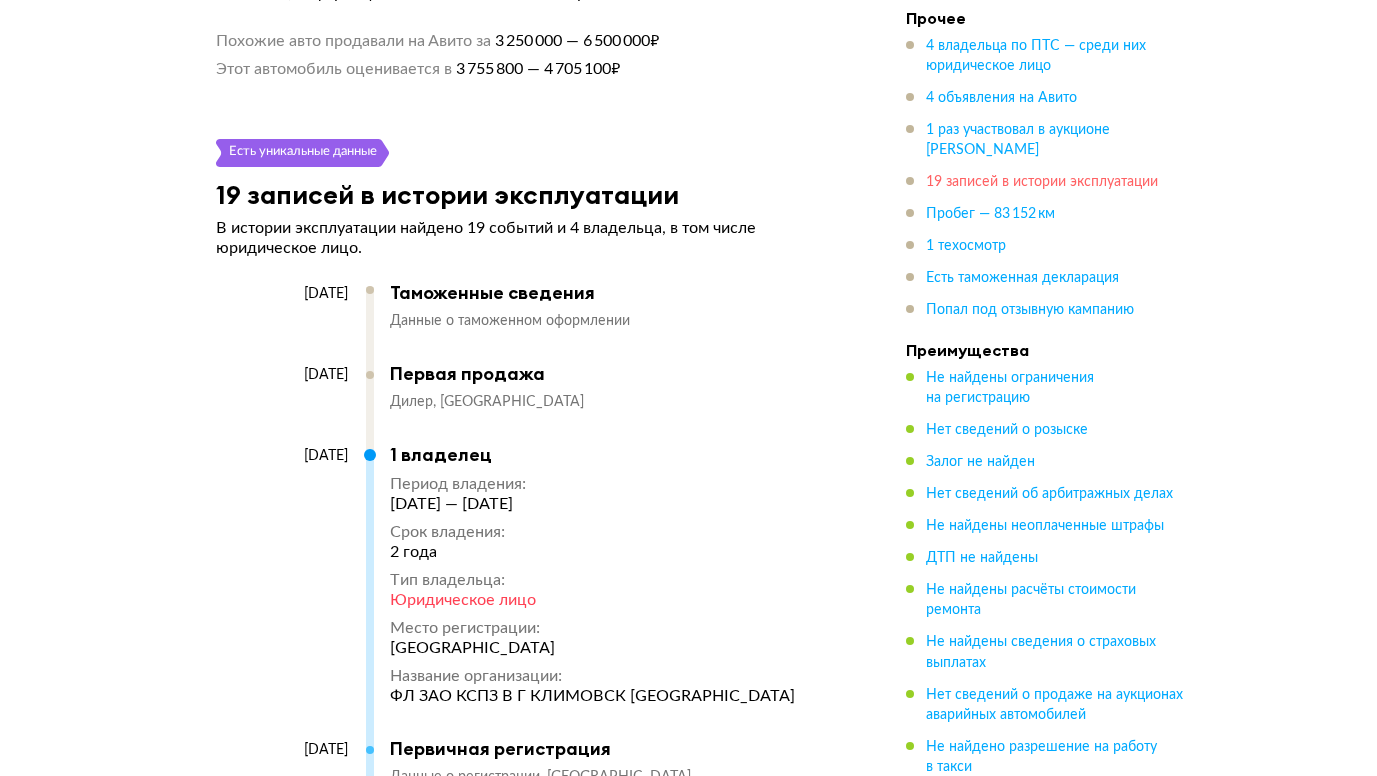 scroll, scrollTop: 7055, scrollLeft: 0, axis: vertical 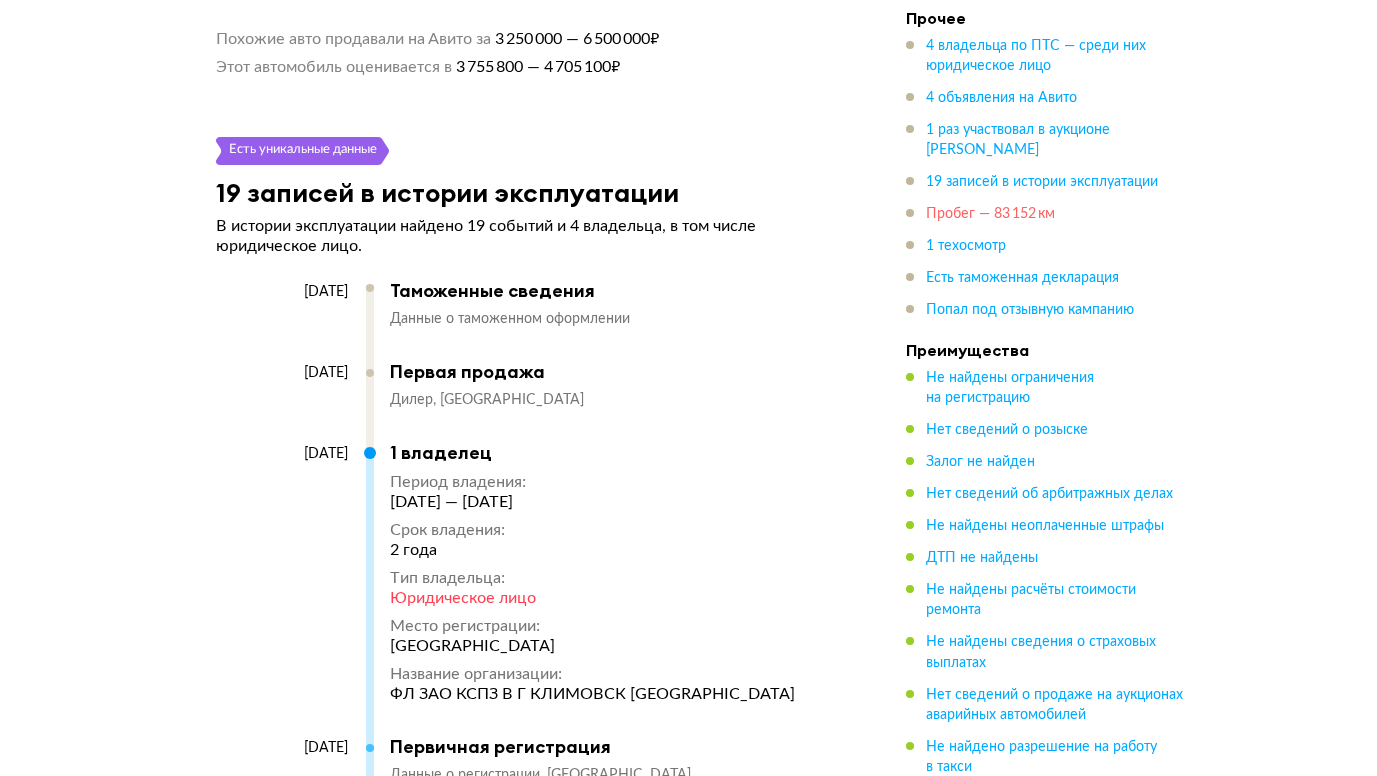 click on "Пробег —  83 152 км" at bounding box center [990, 214] 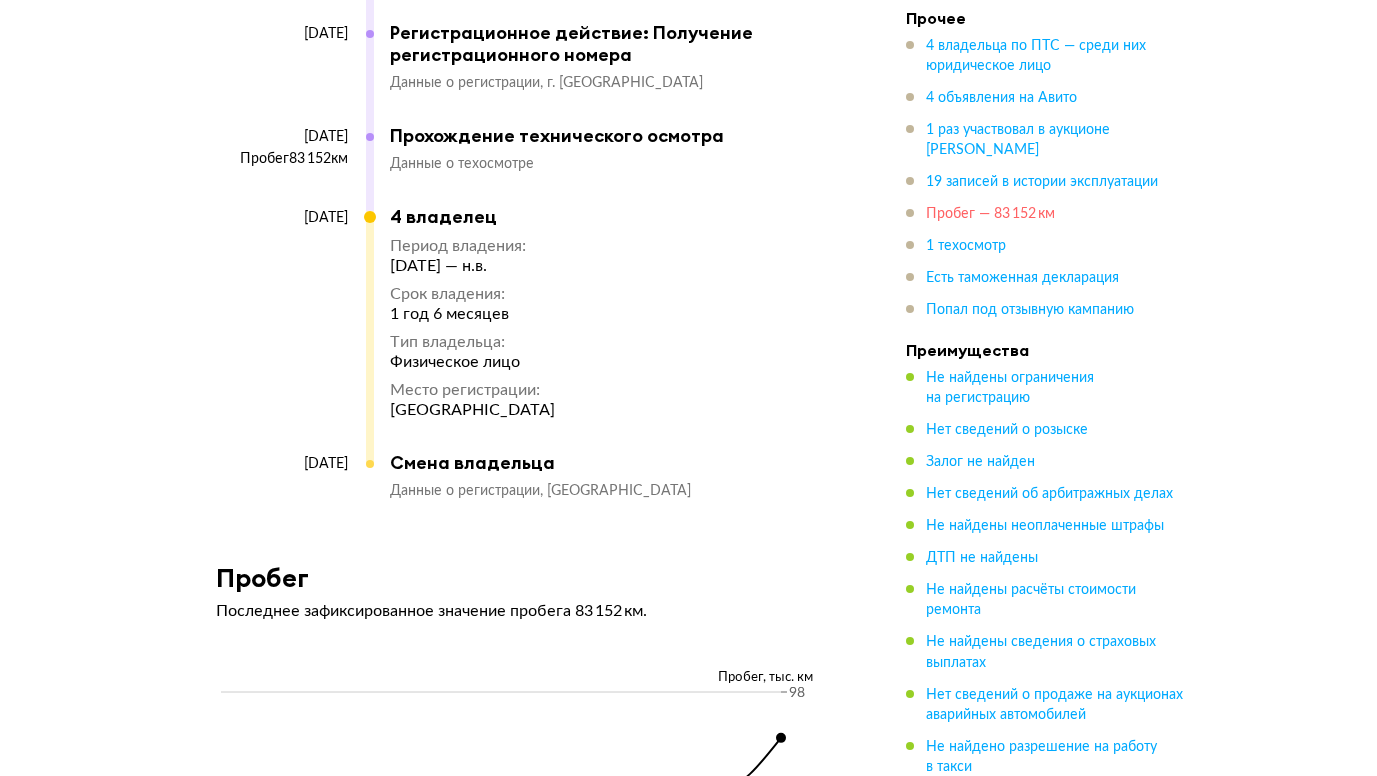 scroll, scrollTop: 10253, scrollLeft: 0, axis: vertical 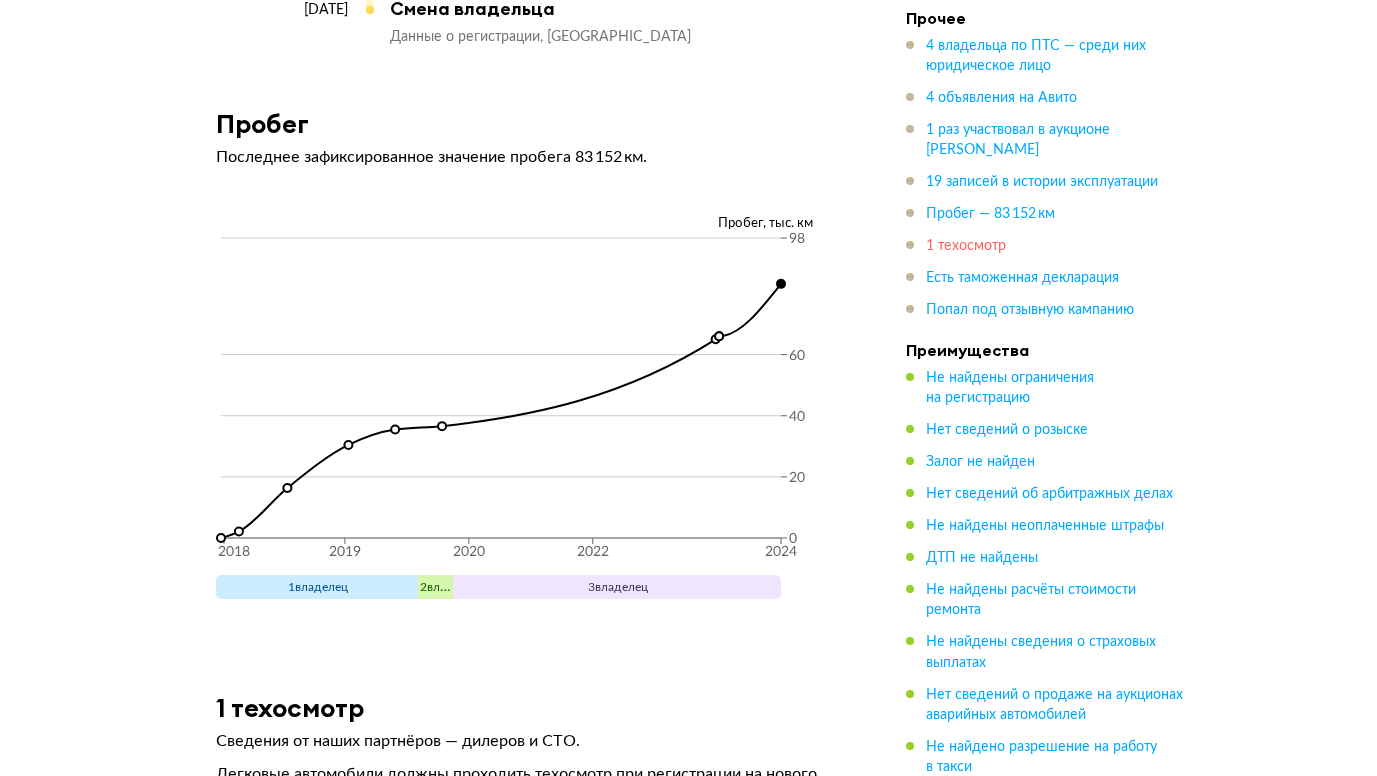 click on "1 техосмотр" at bounding box center [966, 246] 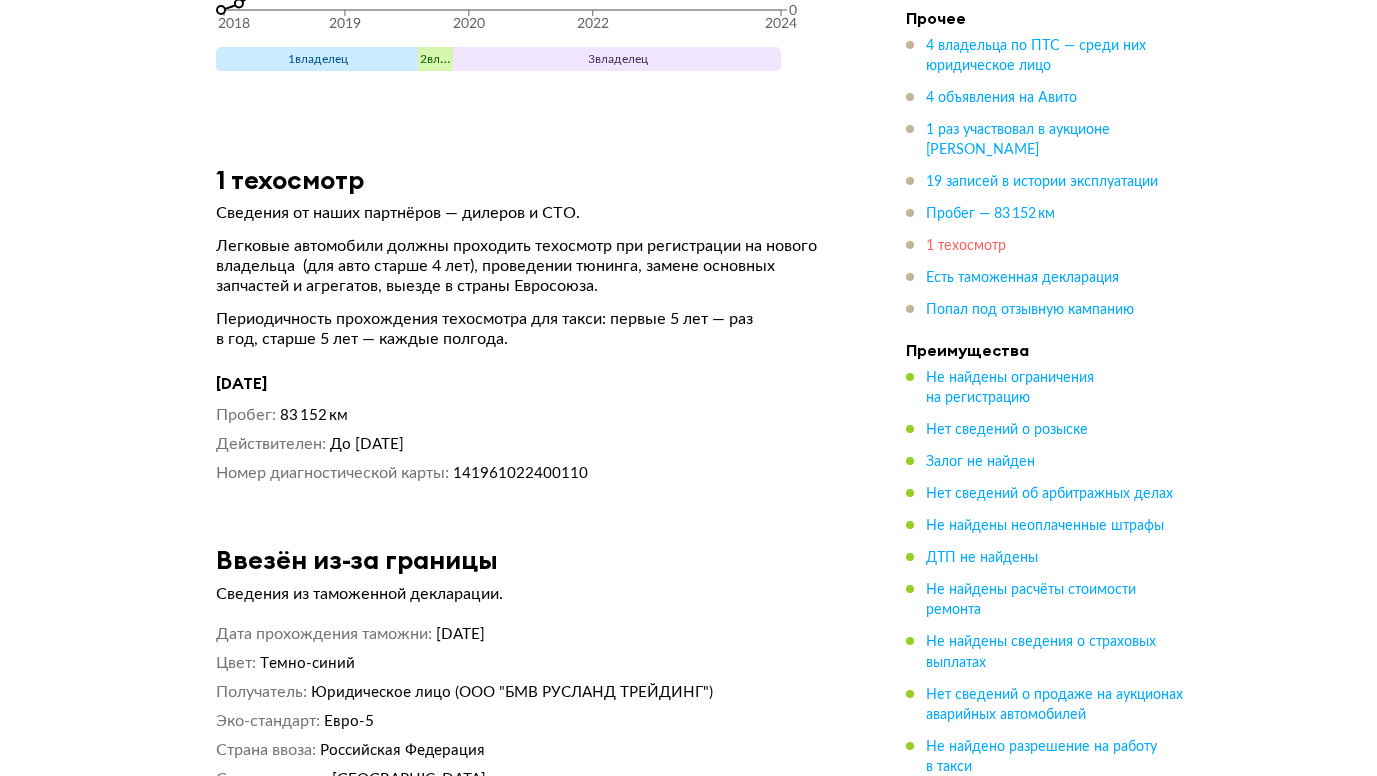 scroll, scrollTop: 10838, scrollLeft: 0, axis: vertical 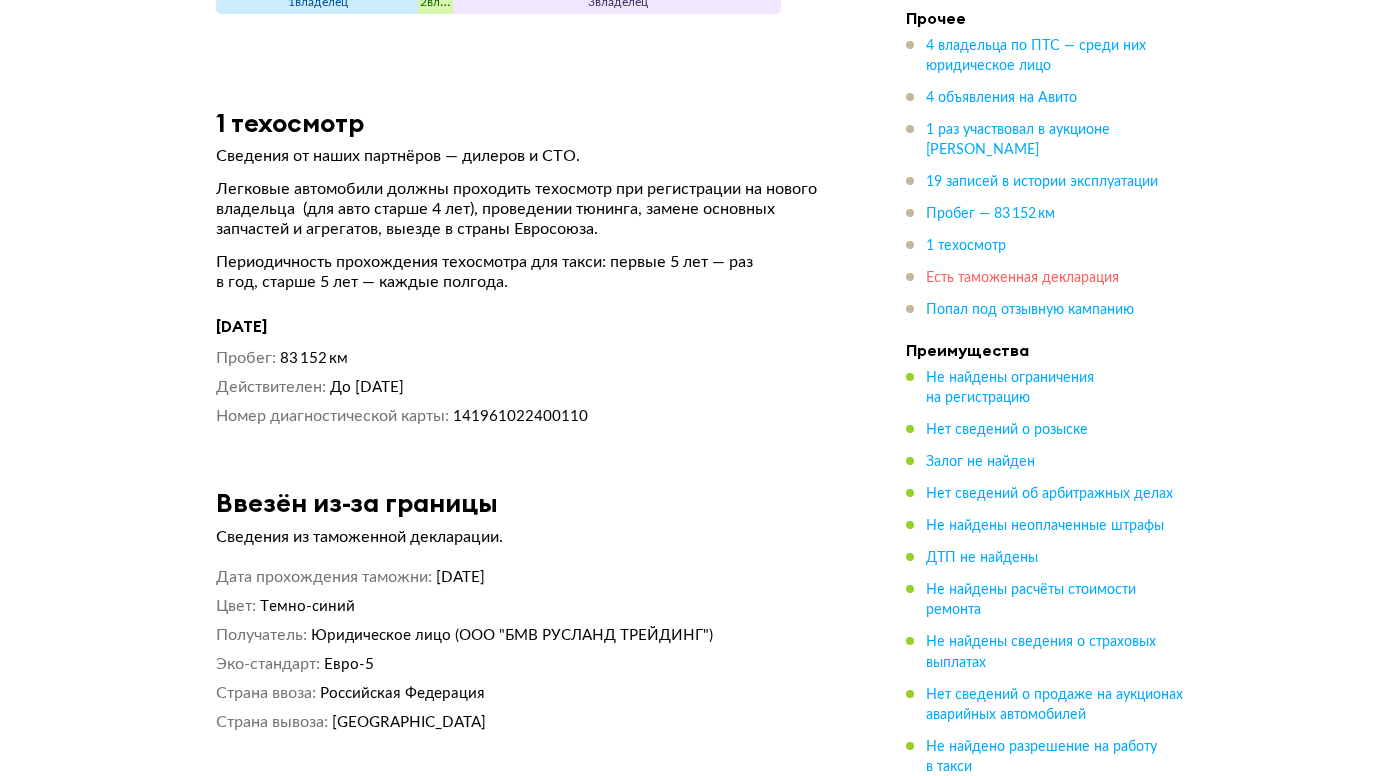 click on "Есть таможенная декларация" at bounding box center [1022, 278] 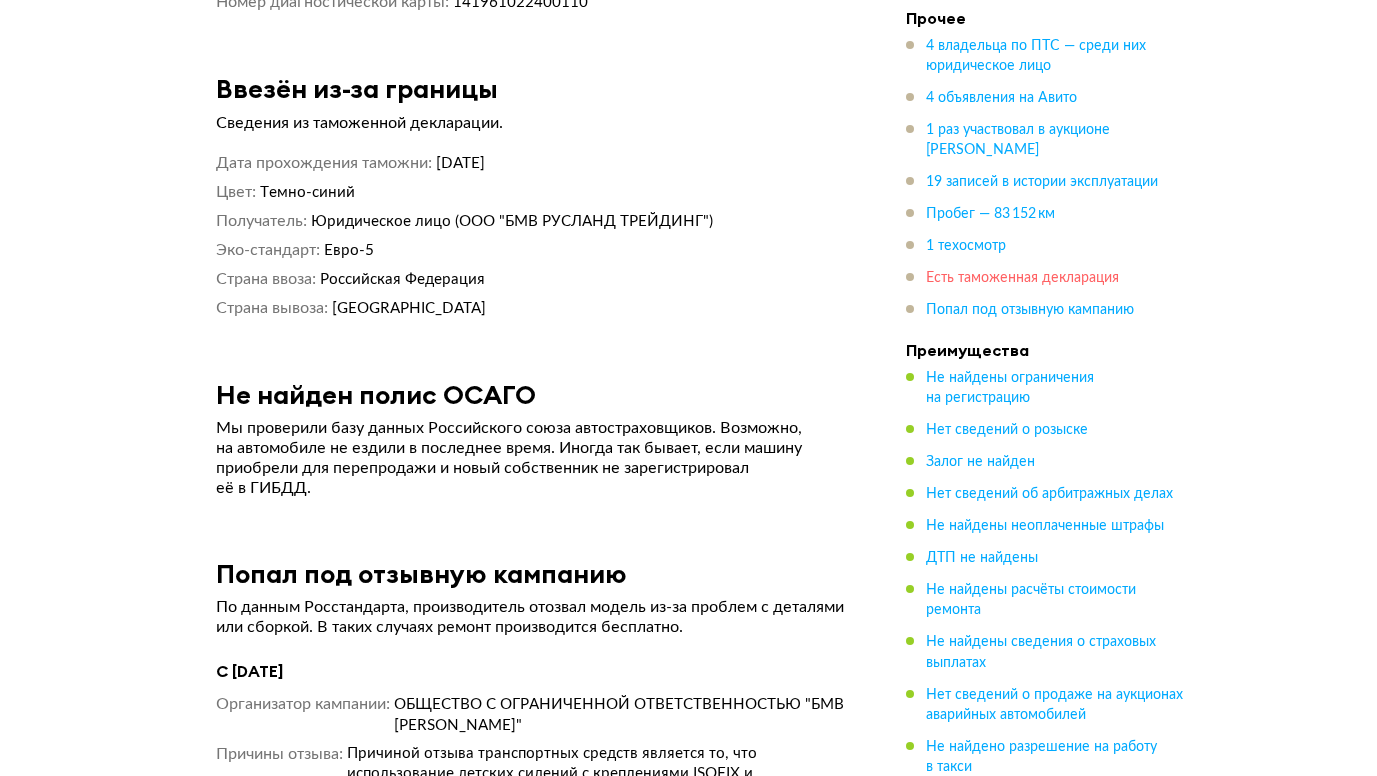 scroll, scrollTop: 11297, scrollLeft: 0, axis: vertical 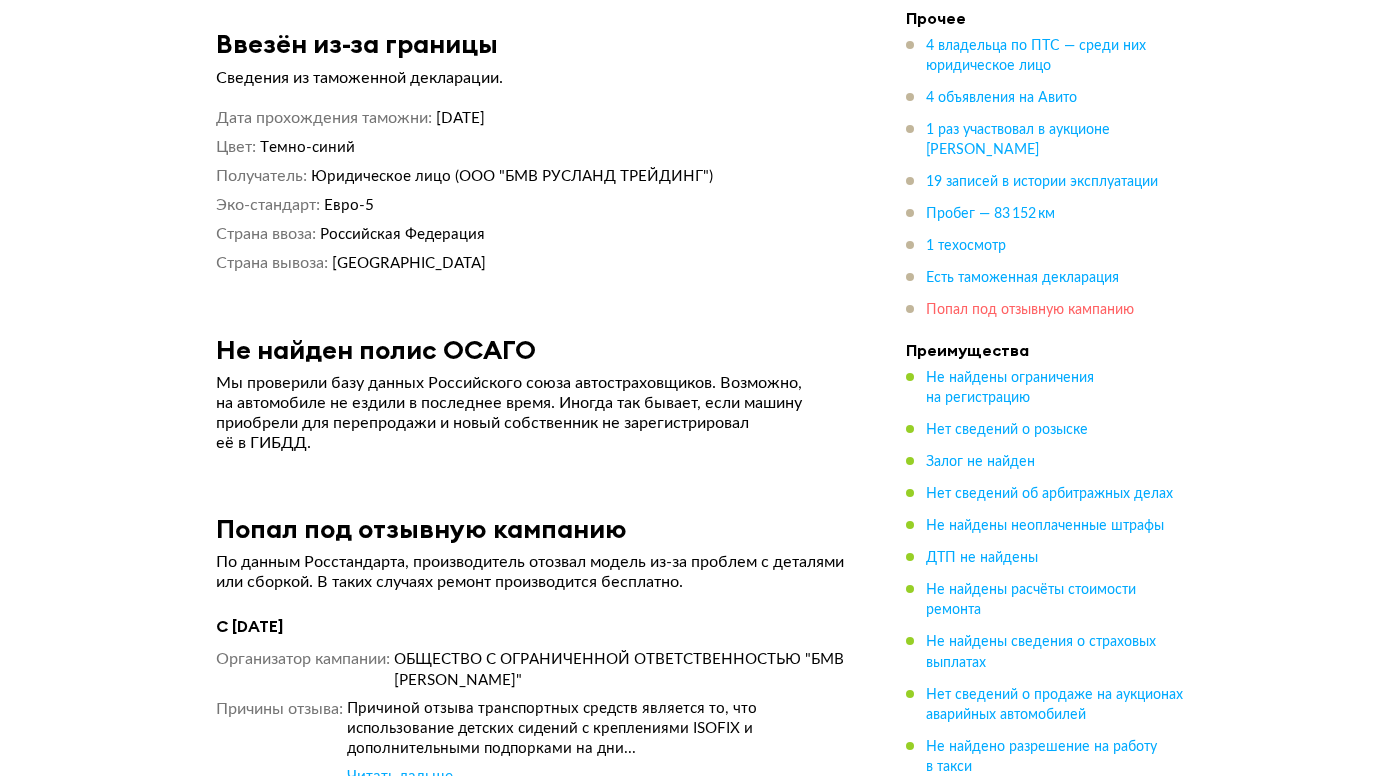 click on "Попал под отзывную кампанию" at bounding box center [1030, 310] 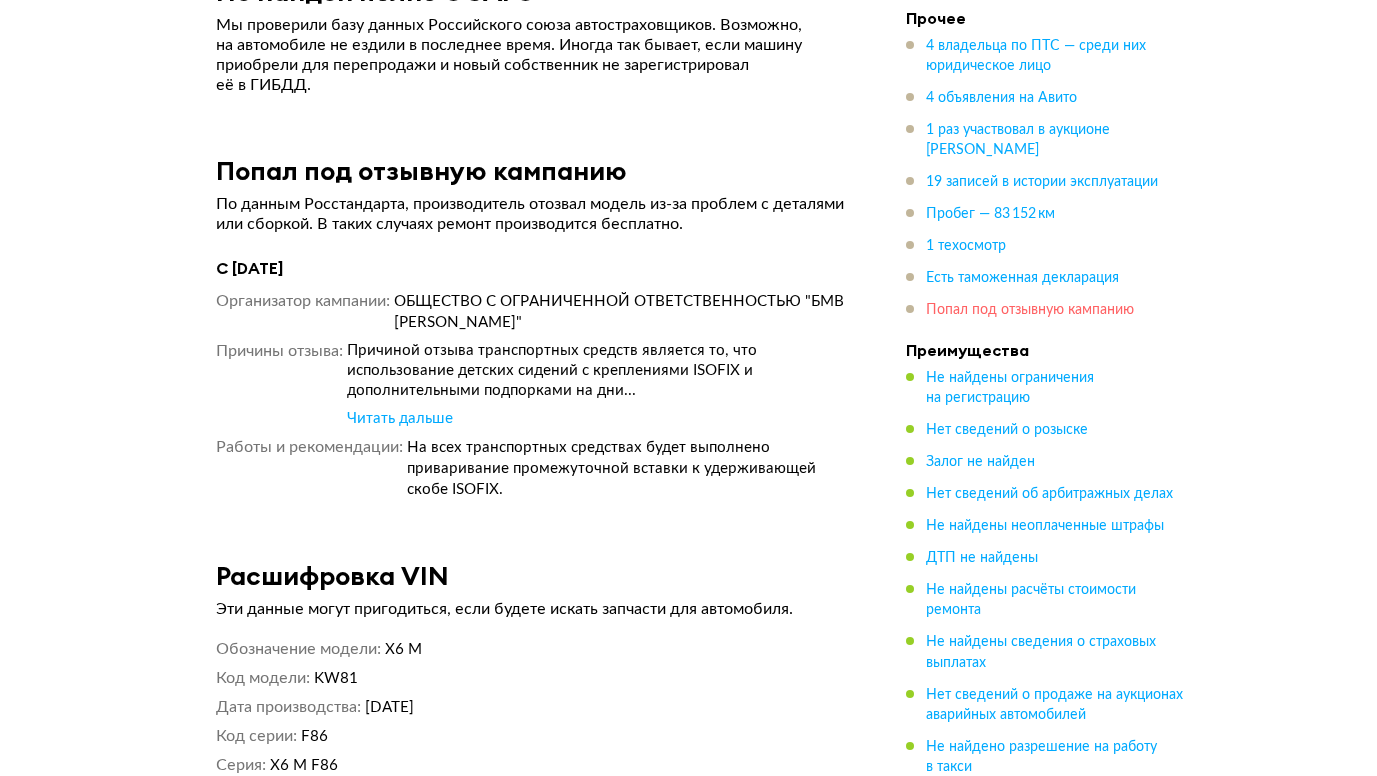 scroll, scrollTop: 11698, scrollLeft: 0, axis: vertical 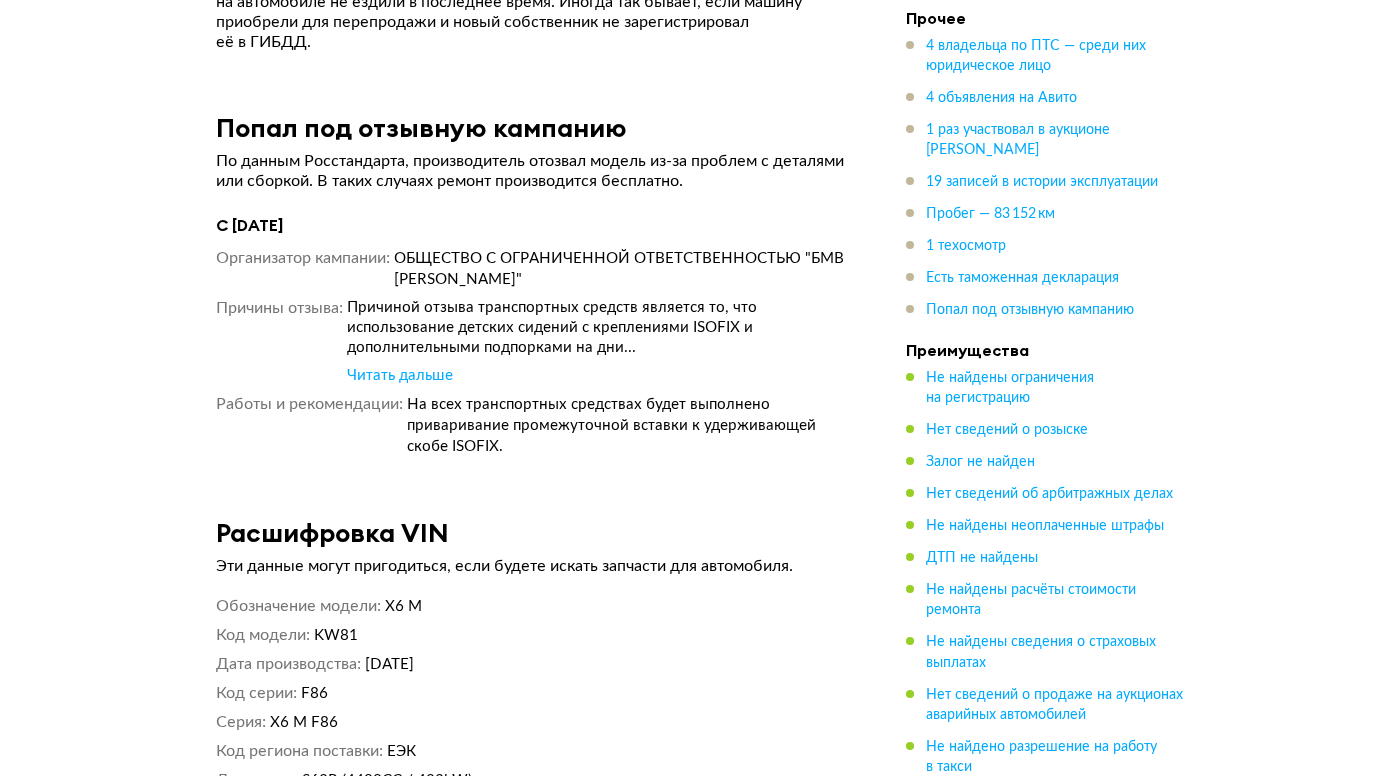 click on "Читать дальше" at bounding box center (400, 376) 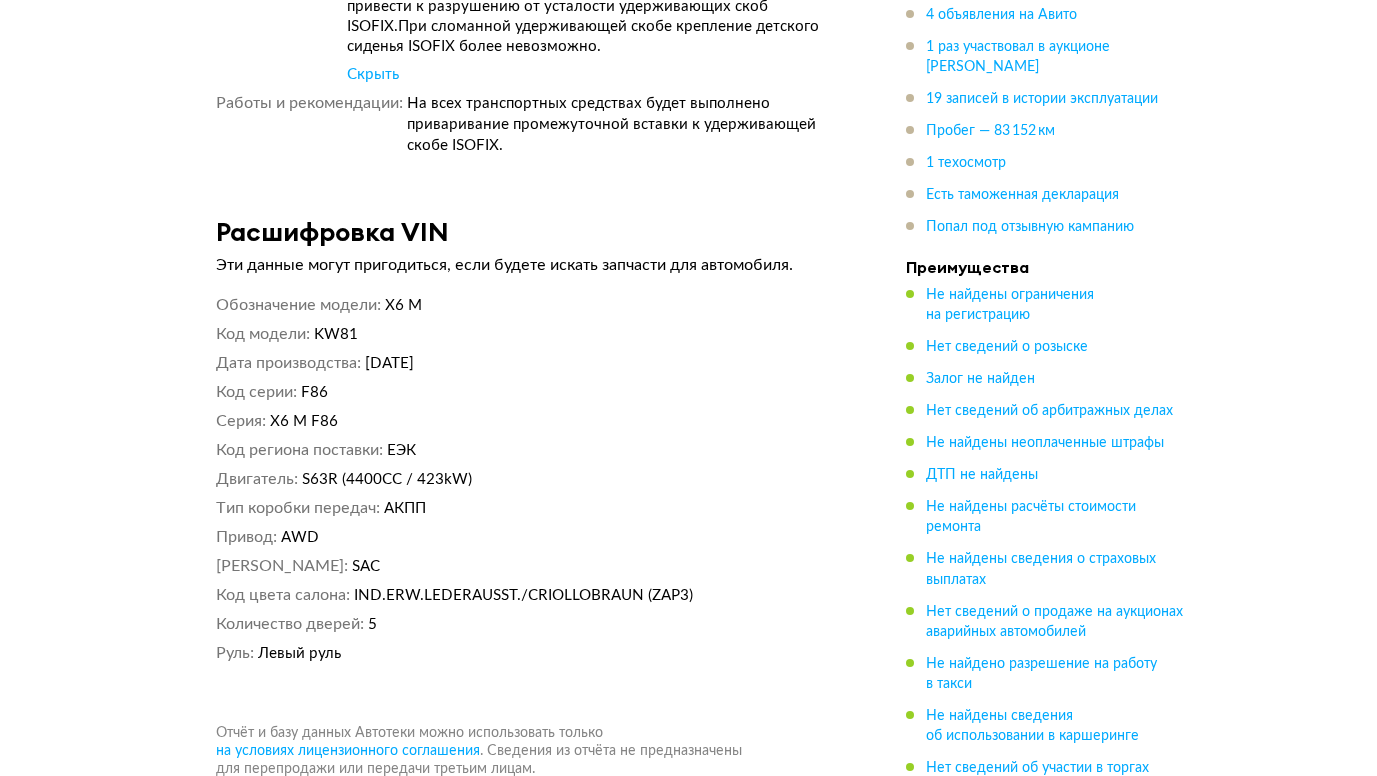 scroll, scrollTop: 12064, scrollLeft: 0, axis: vertical 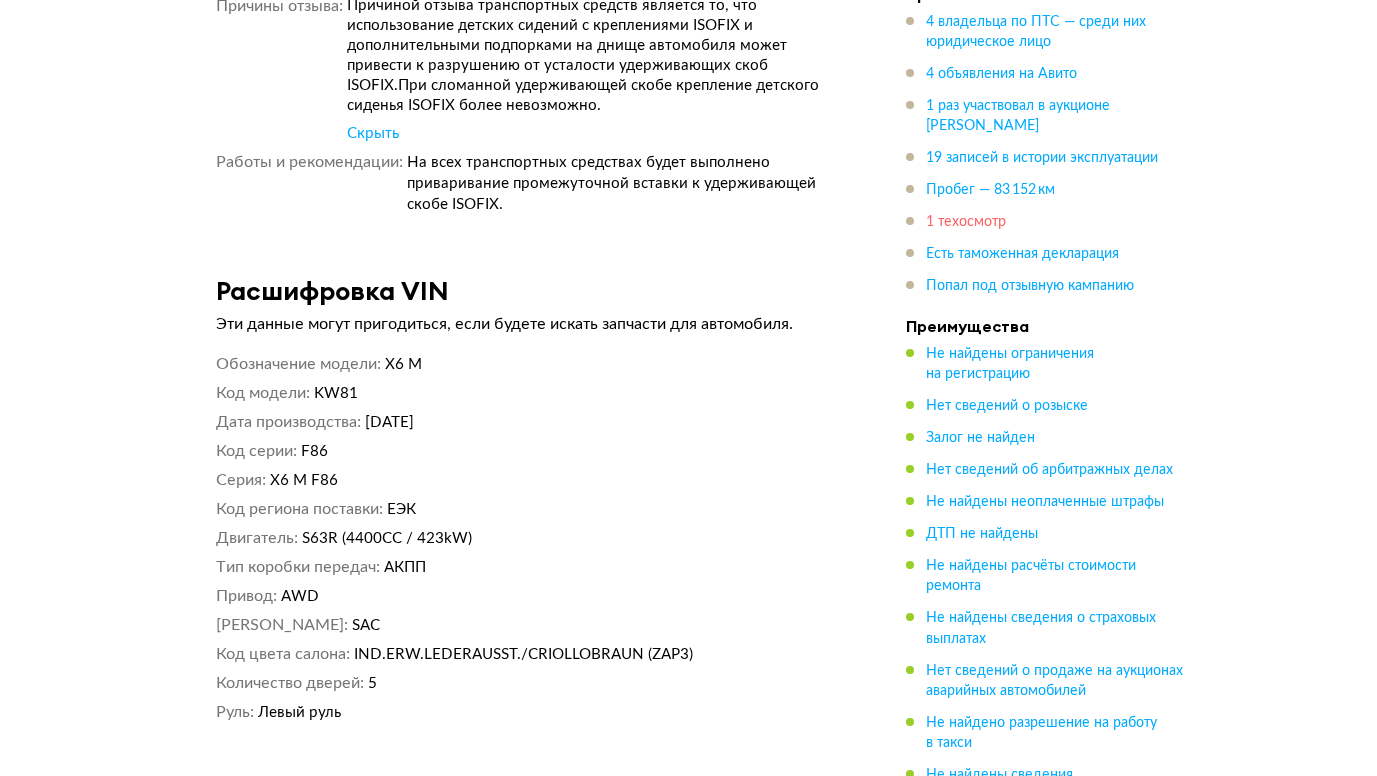 click on "1 техосмотр" at bounding box center [966, 223] 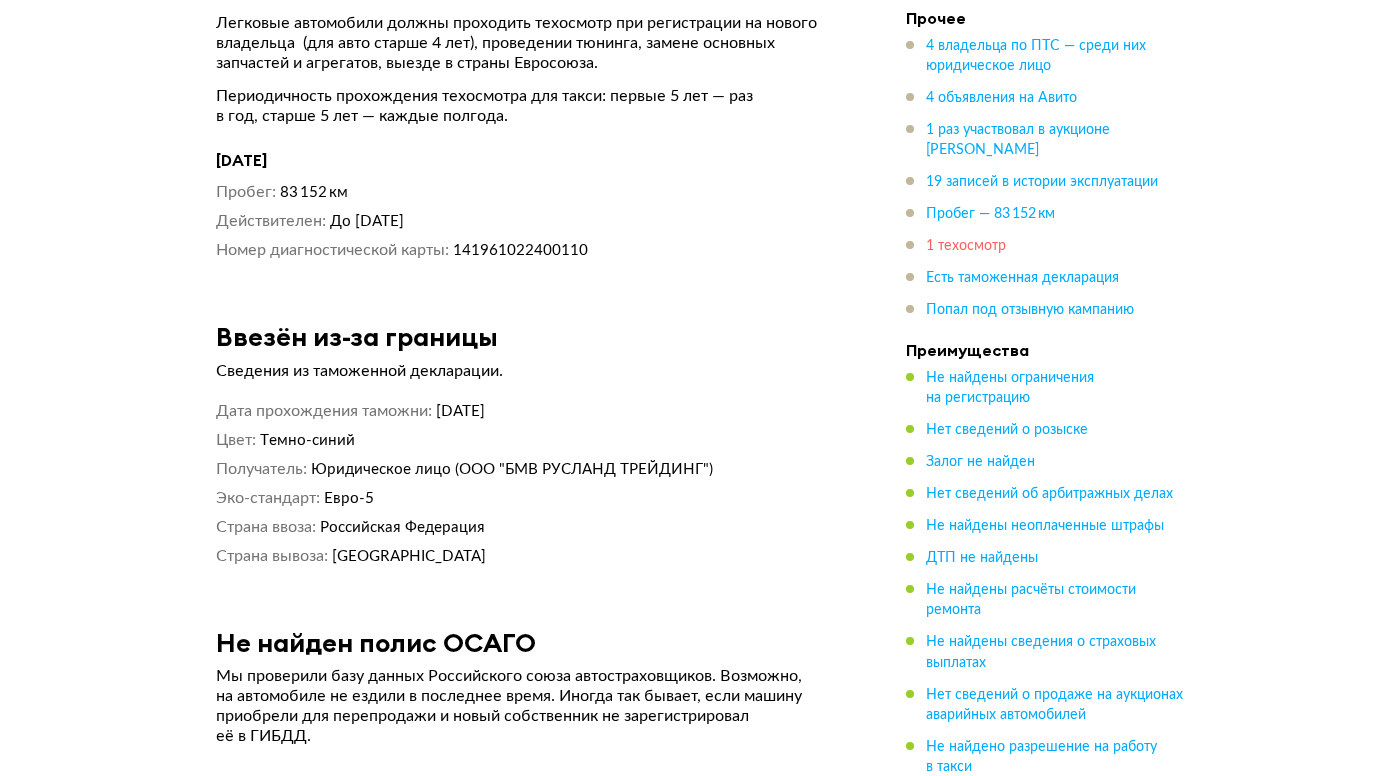 scroll, scrollTop: 10838, scrollLeft: 0, axis: vertical 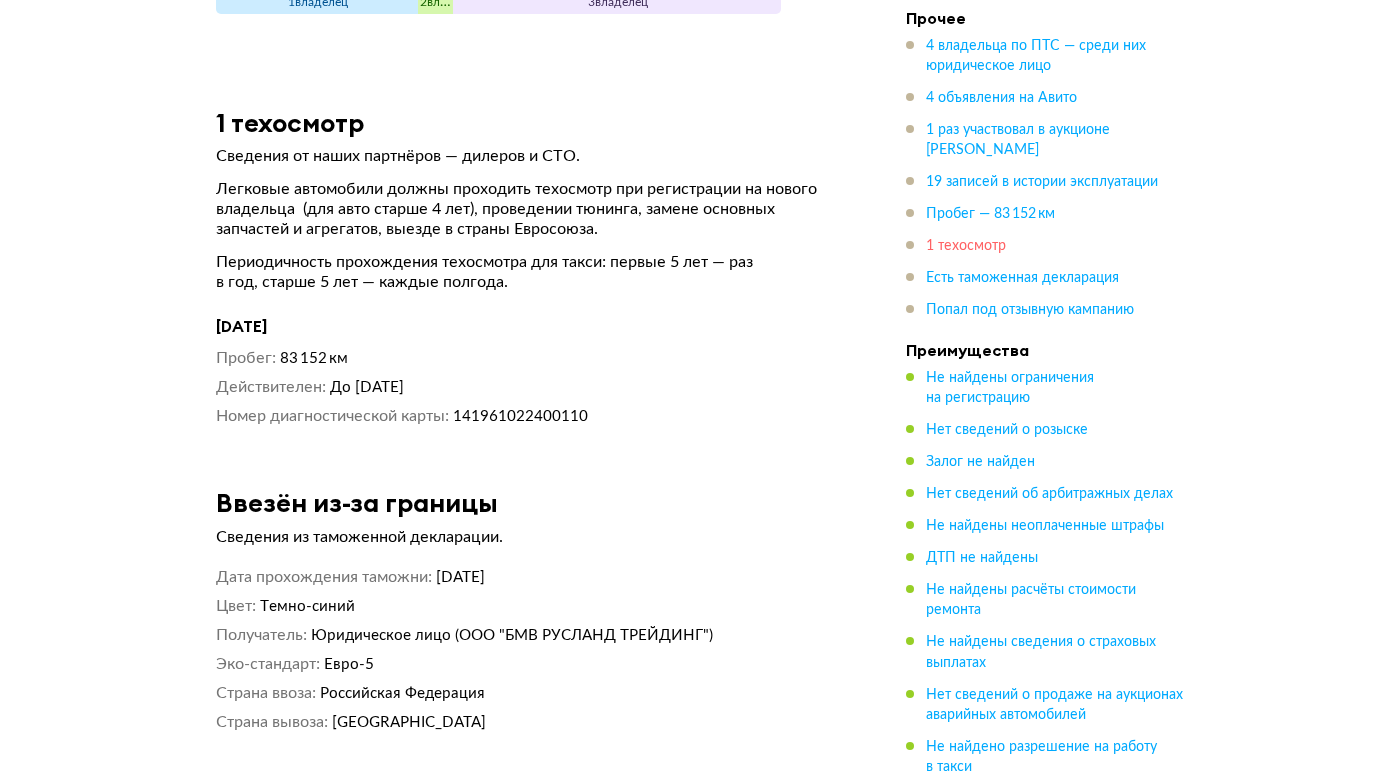 click on "1 техосмотр" at bounding box center (966, 246) 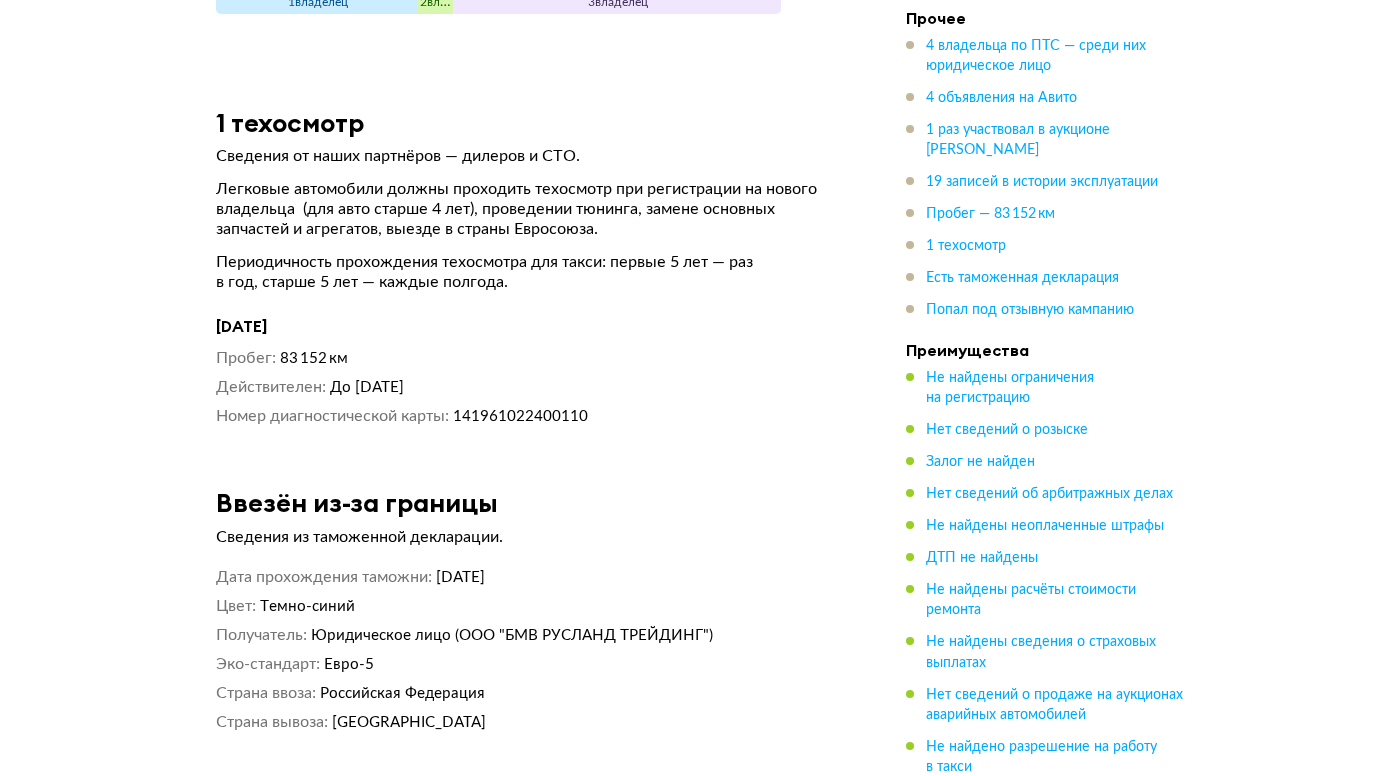 click on "4 владельца по ПТС — среди них юридическое лицо 4 объявления на Авито 1 раз участвовал в аукционе Авито Авто 19 записей в истории эксплуатации Пробег —  83 152 км 1 техосмотр Есть таможенная декларация Попал под отзывную кампанию" at bounding box center [1046, 178] 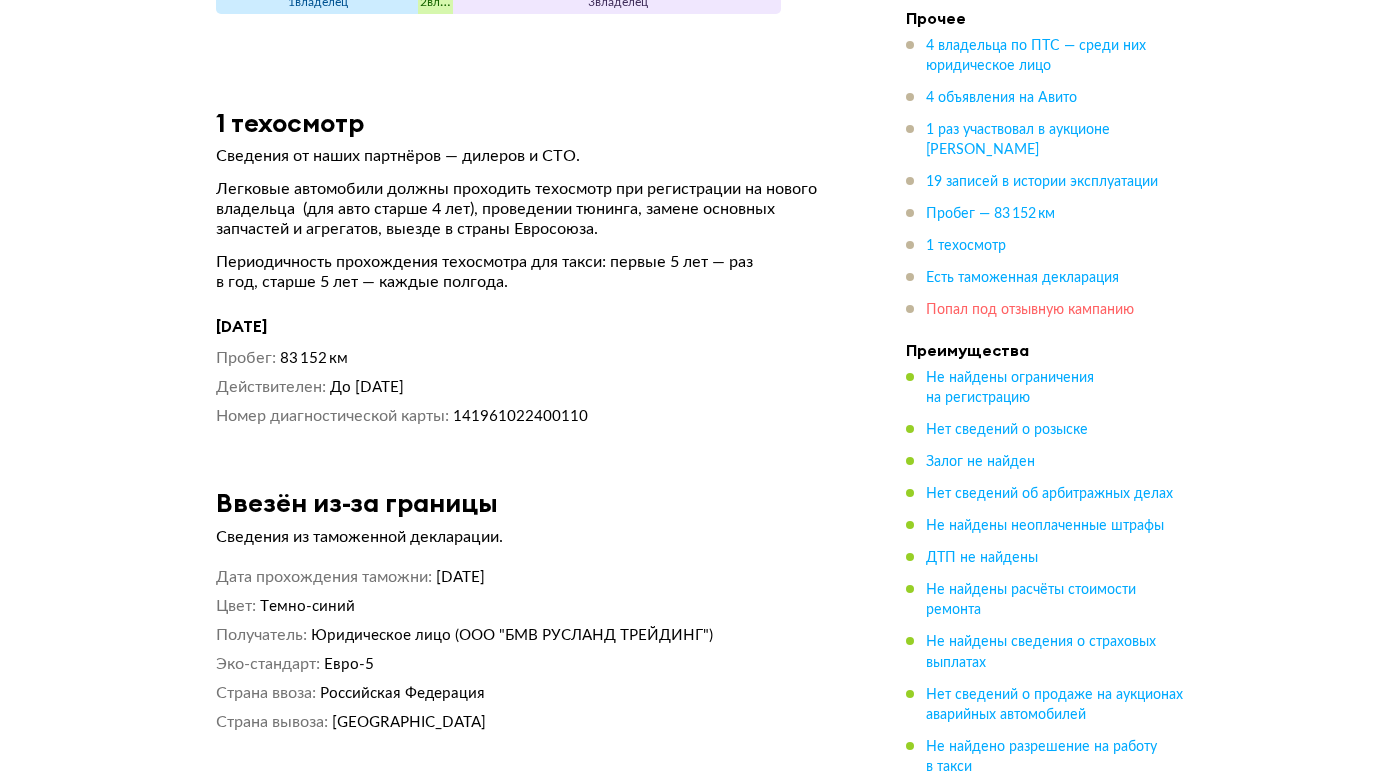 click on "Попал под отзывную кампанию" at bounding box center (1030, 310) 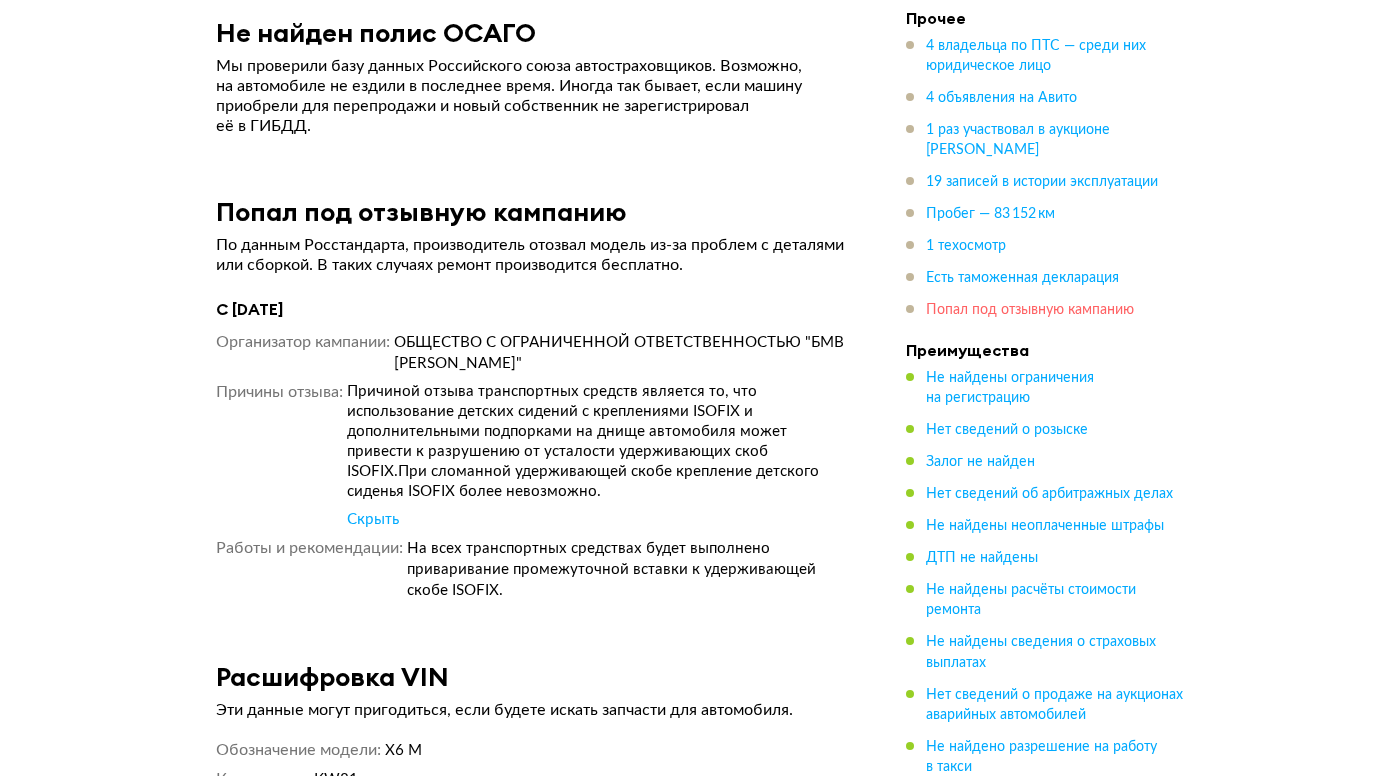 scroll, scrollTop: 11698, scrollLeft: 0, axis: vertical 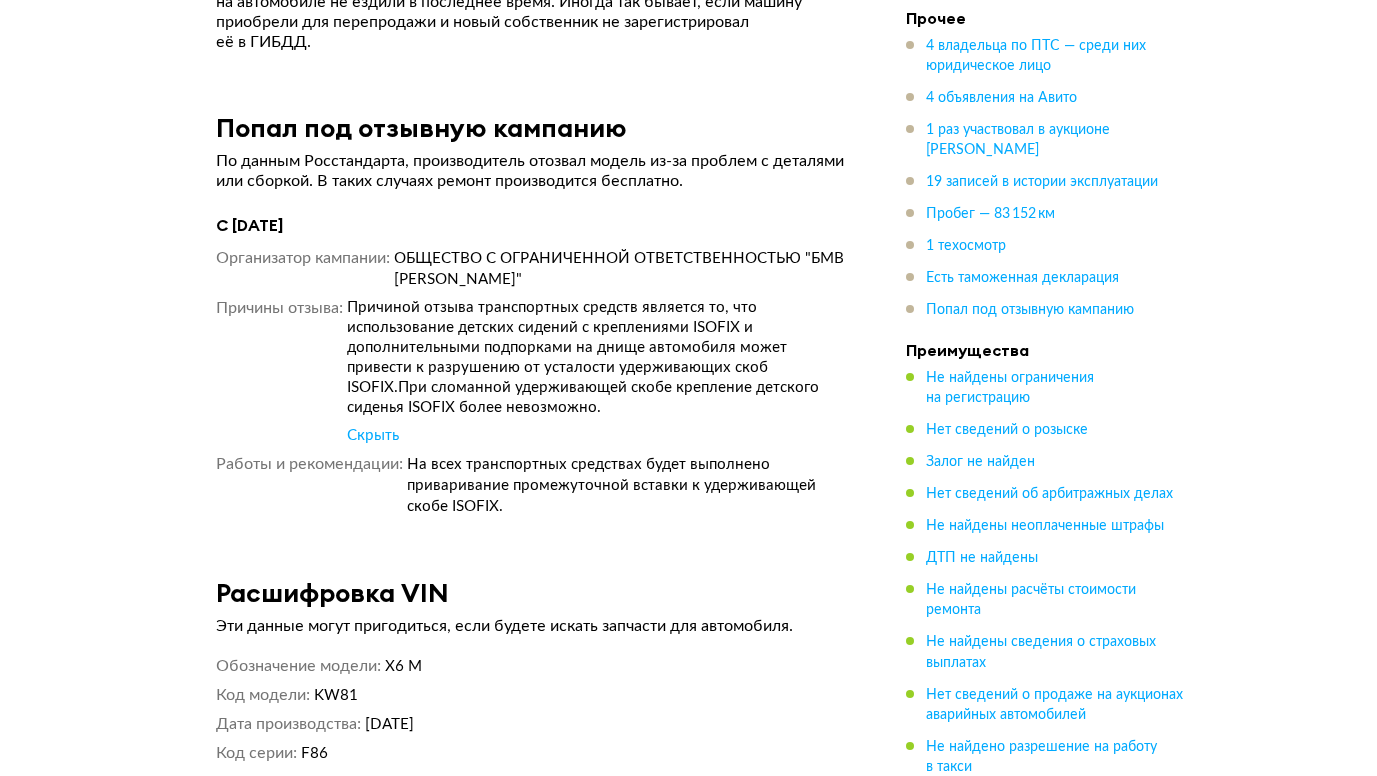 click on "Преимущества Не найдены ограничения на регистрацию Нет сведений о розыске Залог не найден Нет сведений об арбитражных делах Не найдены неоплаченные штрафы ДТП не найдены Не найдены расчёты стоимости ремонта Не найдены сведения о страховых выплатах Нет сведений о продаже на аукционах аварийных автомобилей Не найдено разрешение на работу в такси Не найдены сведения об использовании в каршеринге Нет сведений об участии в торгах" at bounding box center (1046, 600) 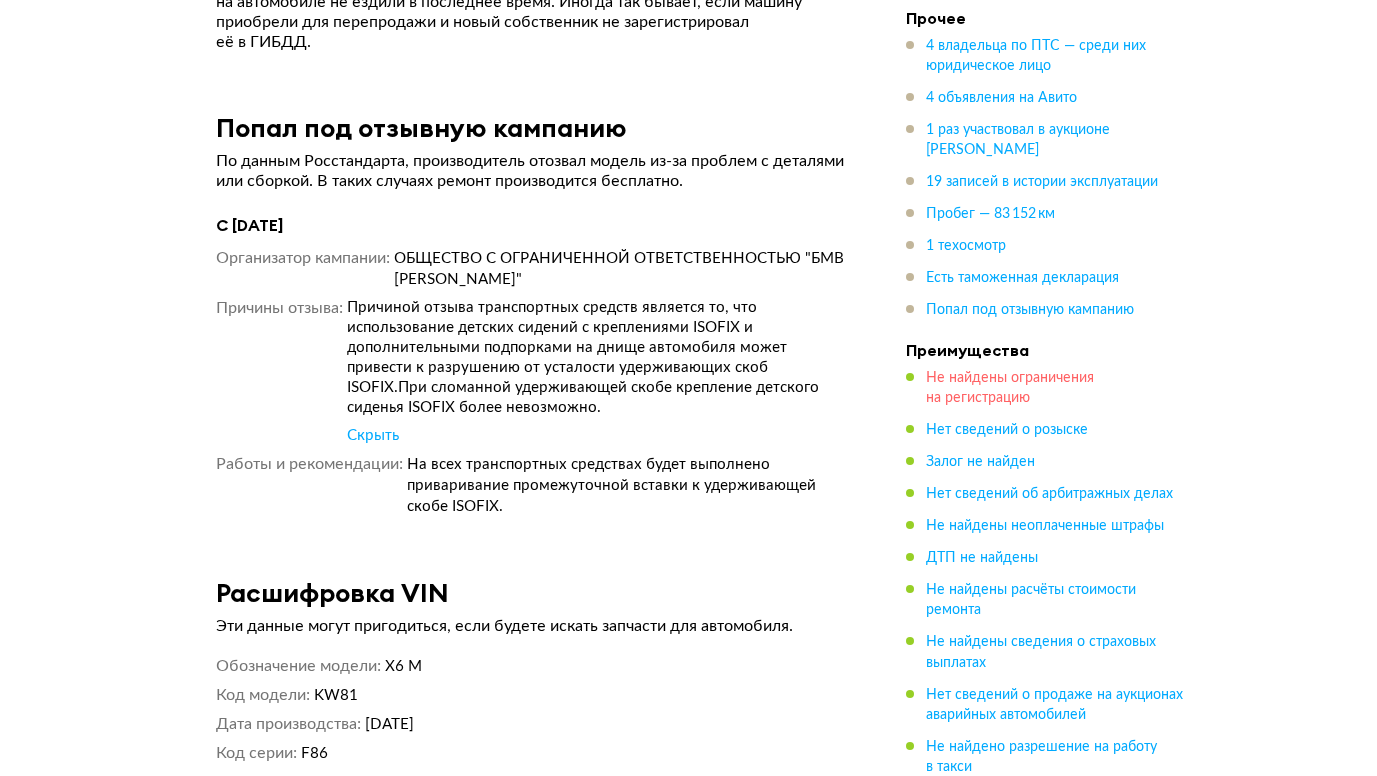 click on "Не найдены ограничения на регистрацию" at bounding box center (1010, 388) 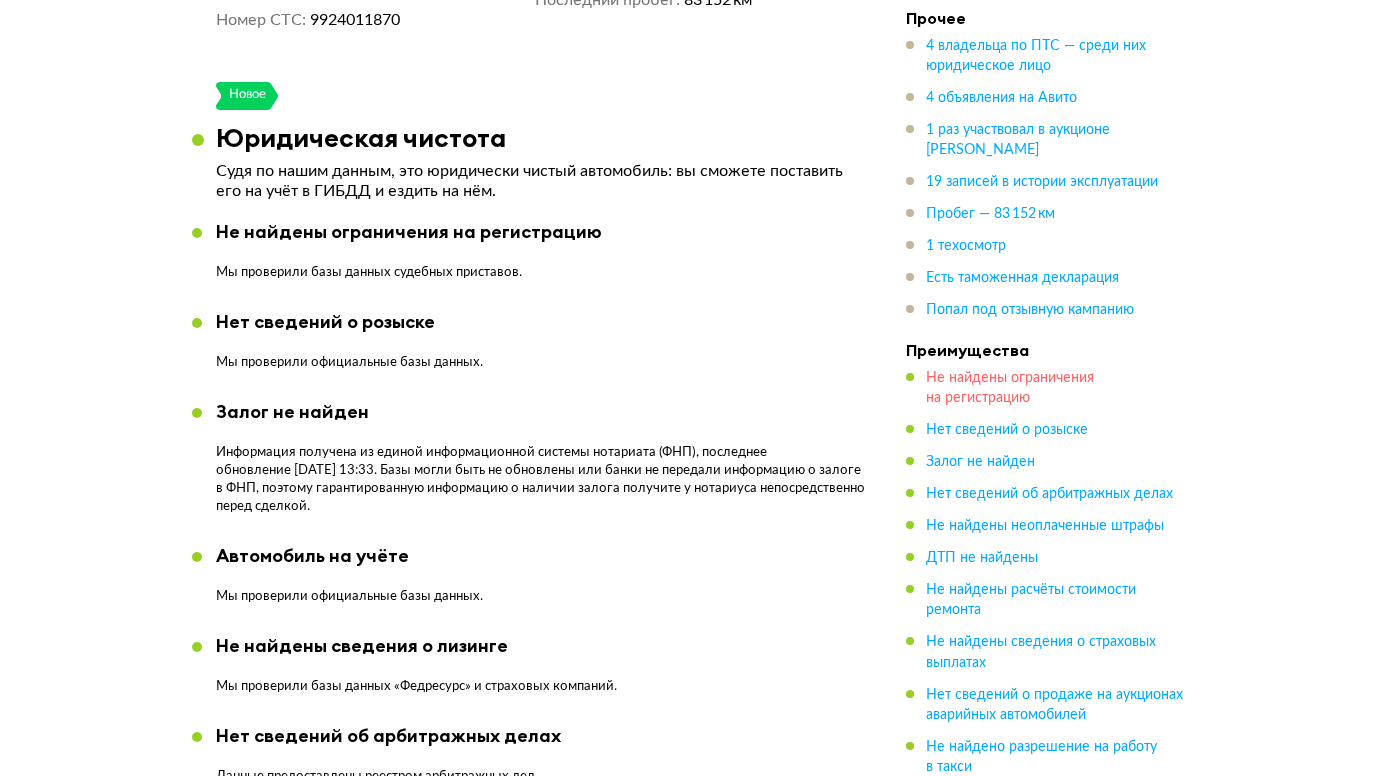 scroll, scrollTop: 1332, scrollLeft: 0, axis: vertical 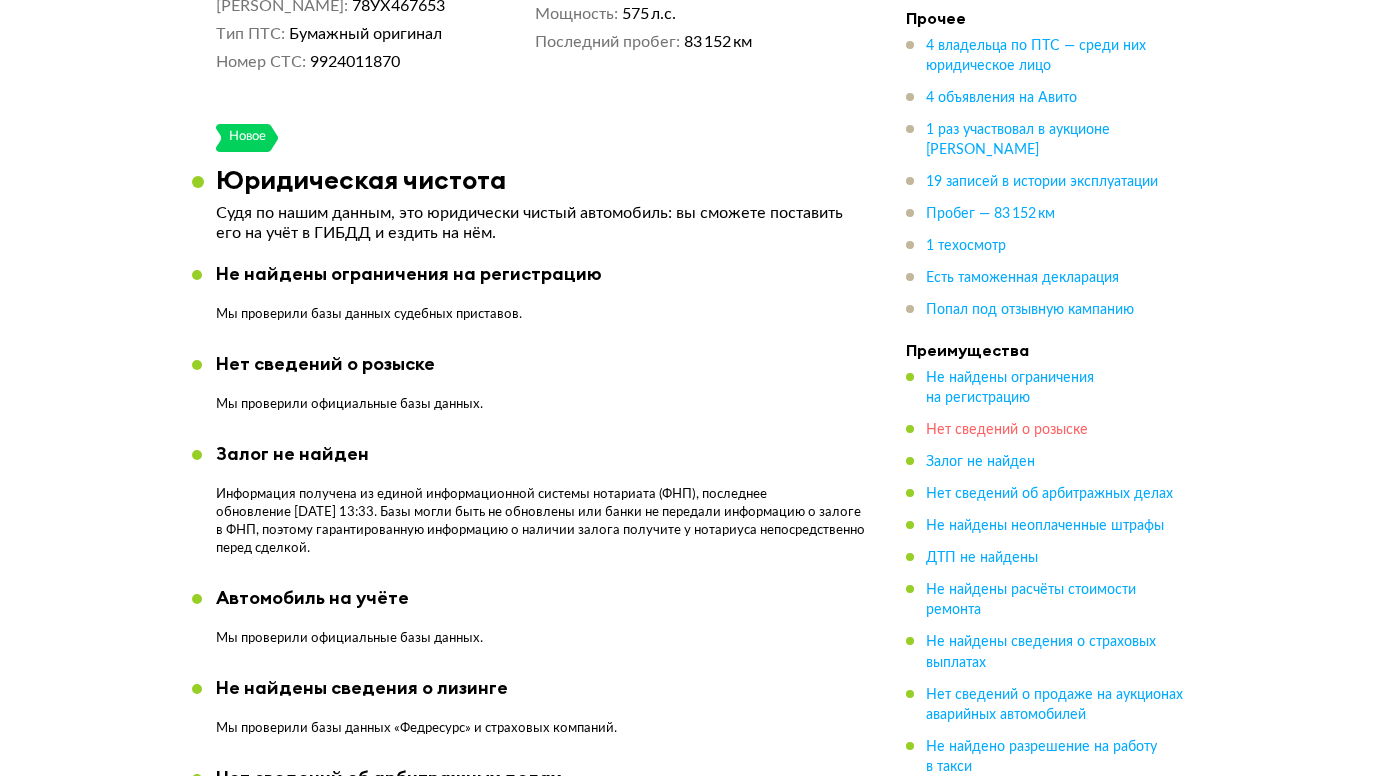 click on "Нет сведений о розыске" at bounding box center [1007, 430] 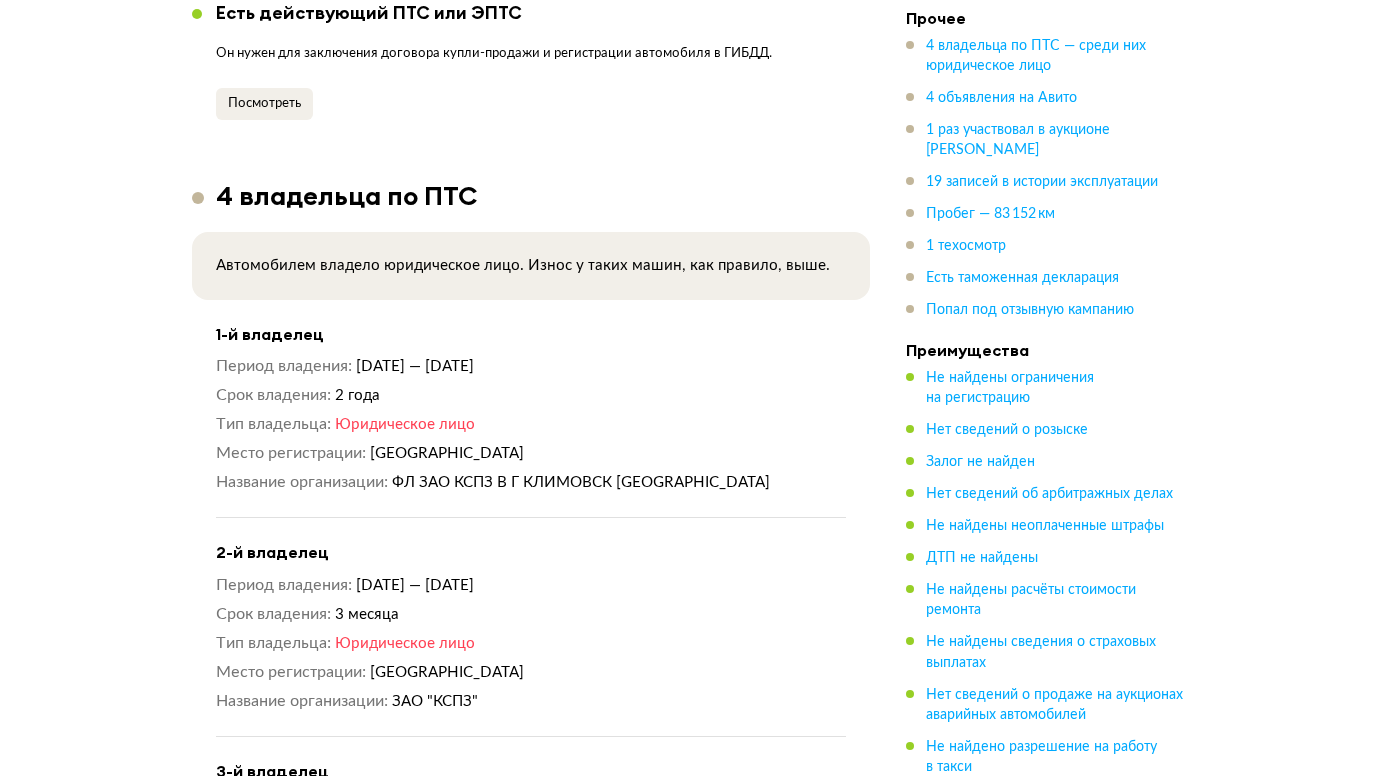 scroll, scrollTop: 2327, scrollLeft: 0, axis: vertical 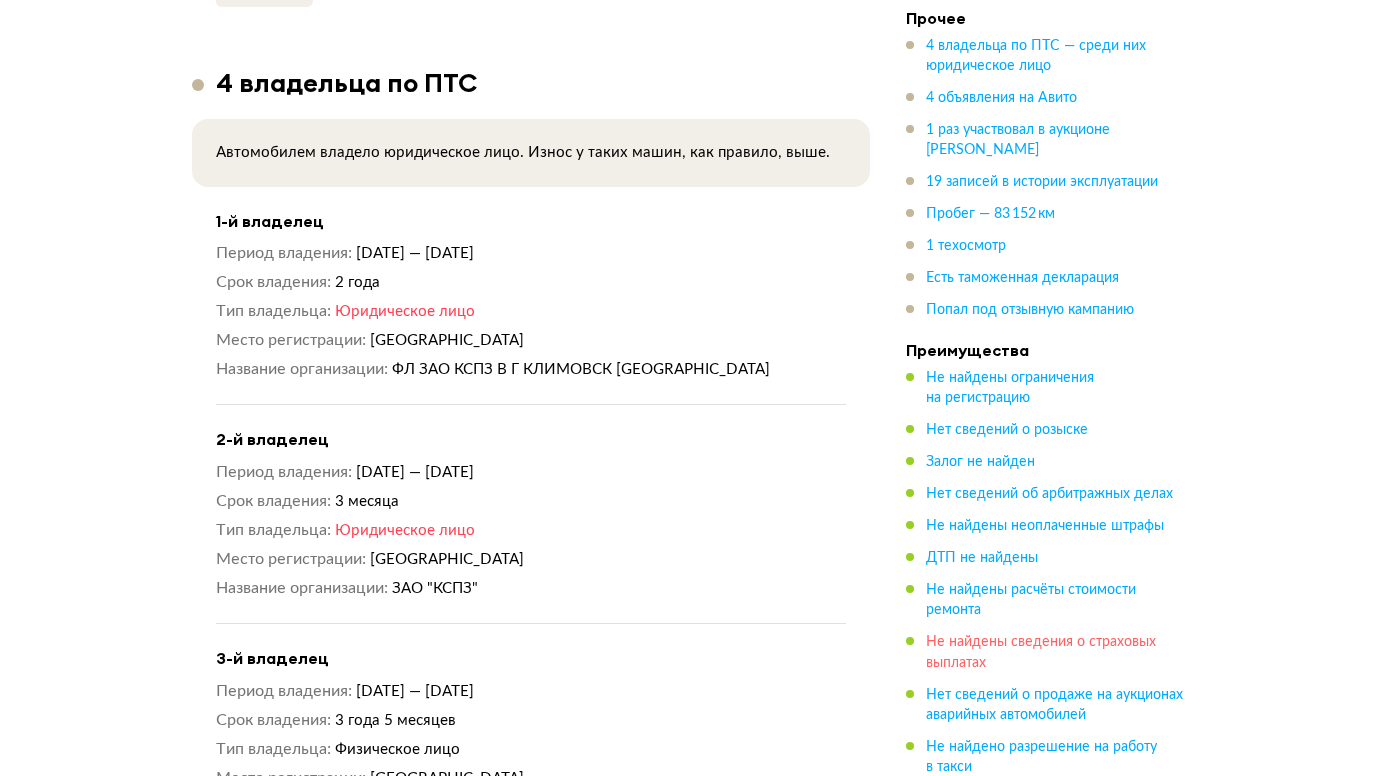 click on "Не найдены сведения о страховых выплатах" at bounding box center [1041, 652] 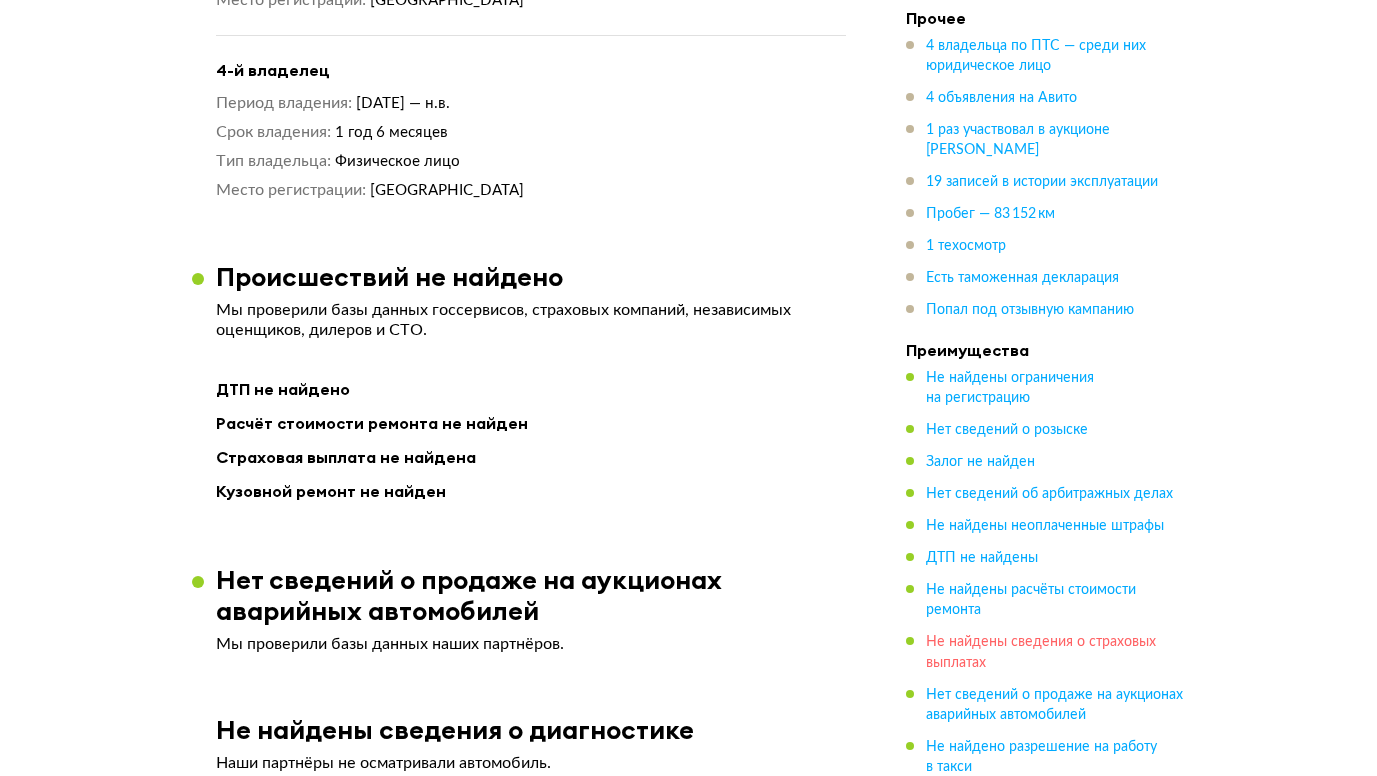 scroll, scrollTop: 3340, scrollLeft: 0, axis: vertical 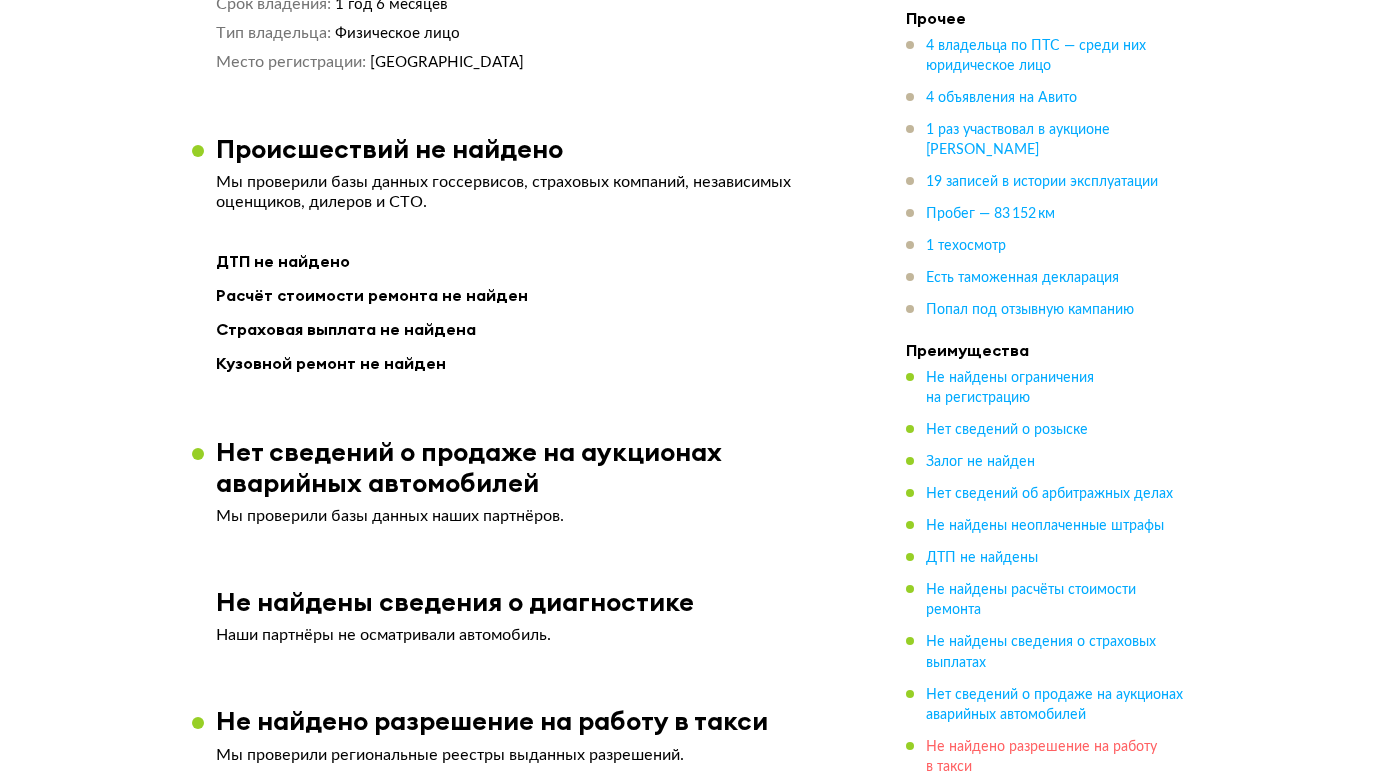 click on "Не найдено разрешение на работу в такси" at bounding box center (1041, 756) 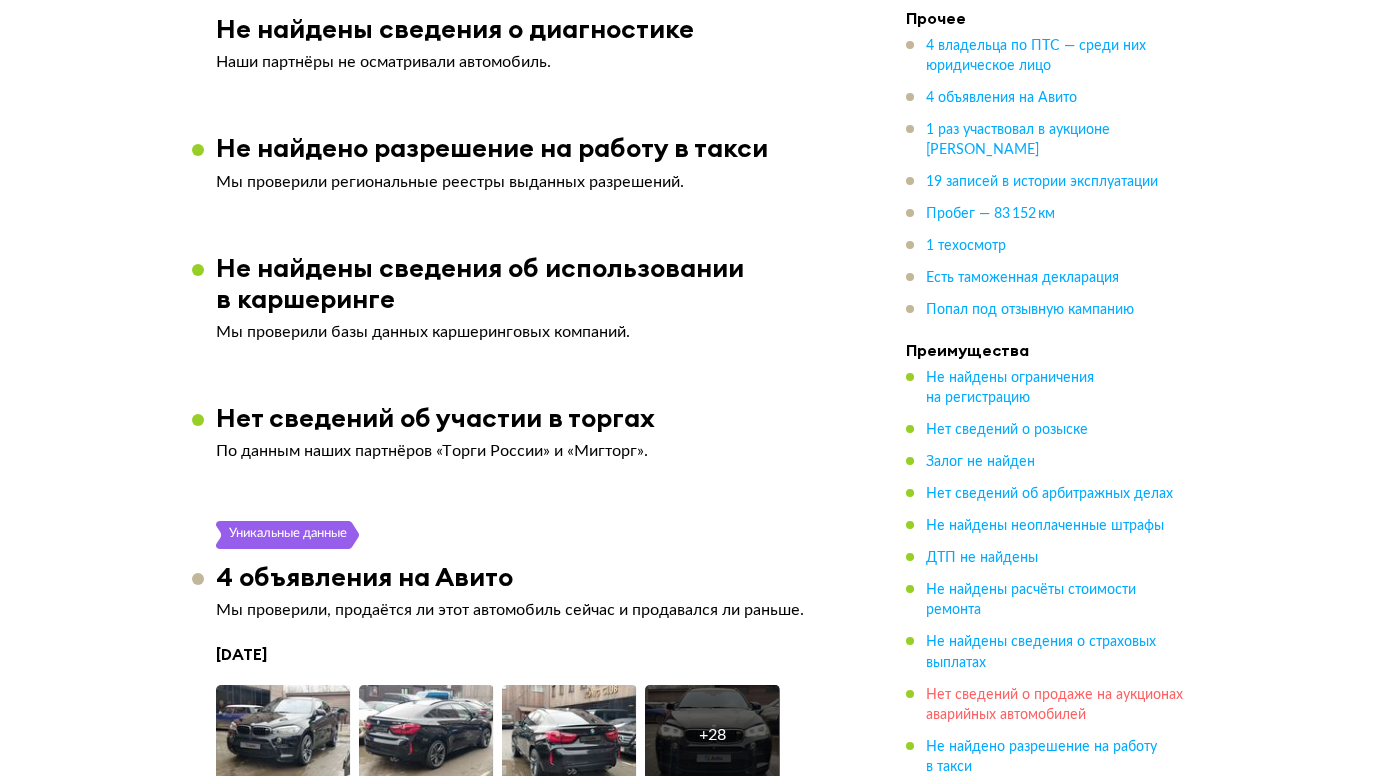 click on "Нет сведений о продаже на аукционах аварийных автомобилей" at bounding box center [1054, 704] 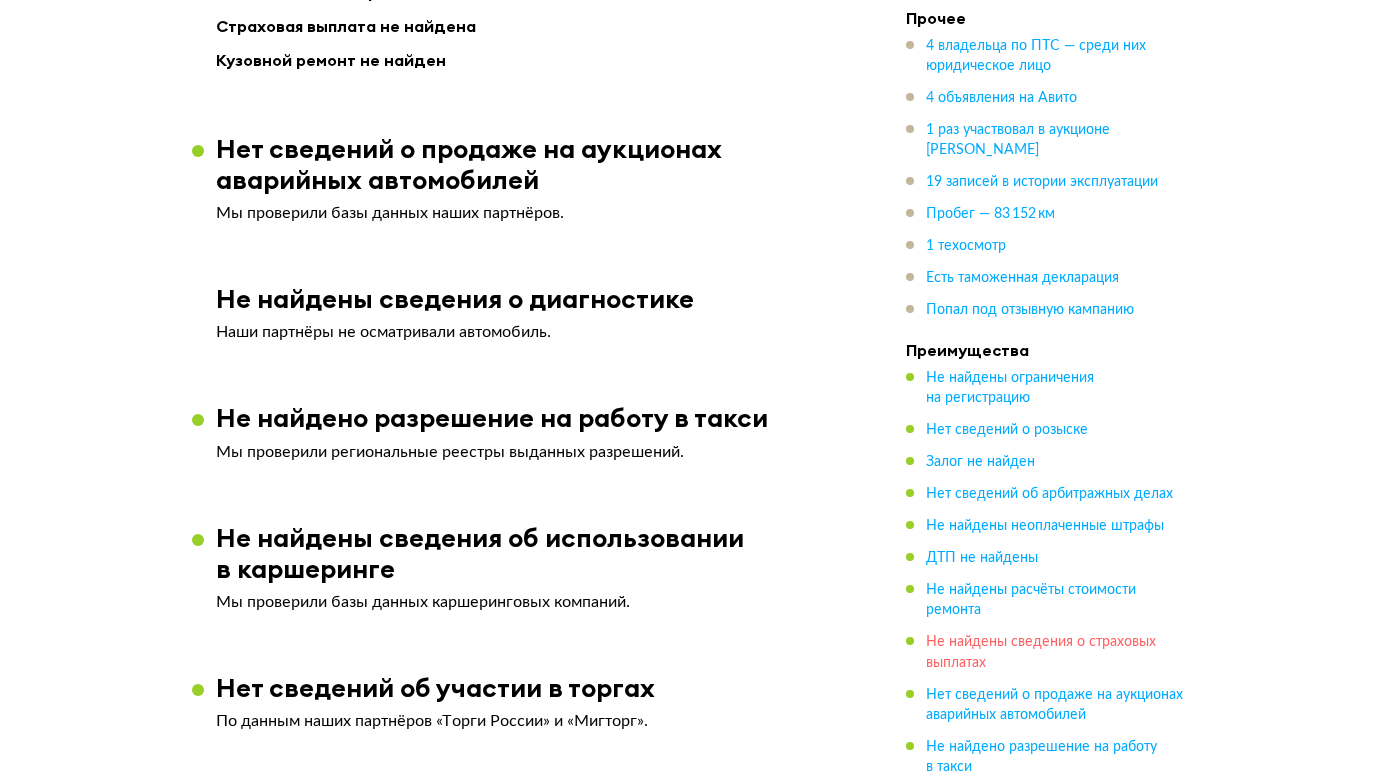 click on "Не найдены сведения о страховых выплатах" at bounding box center (1041, 652) 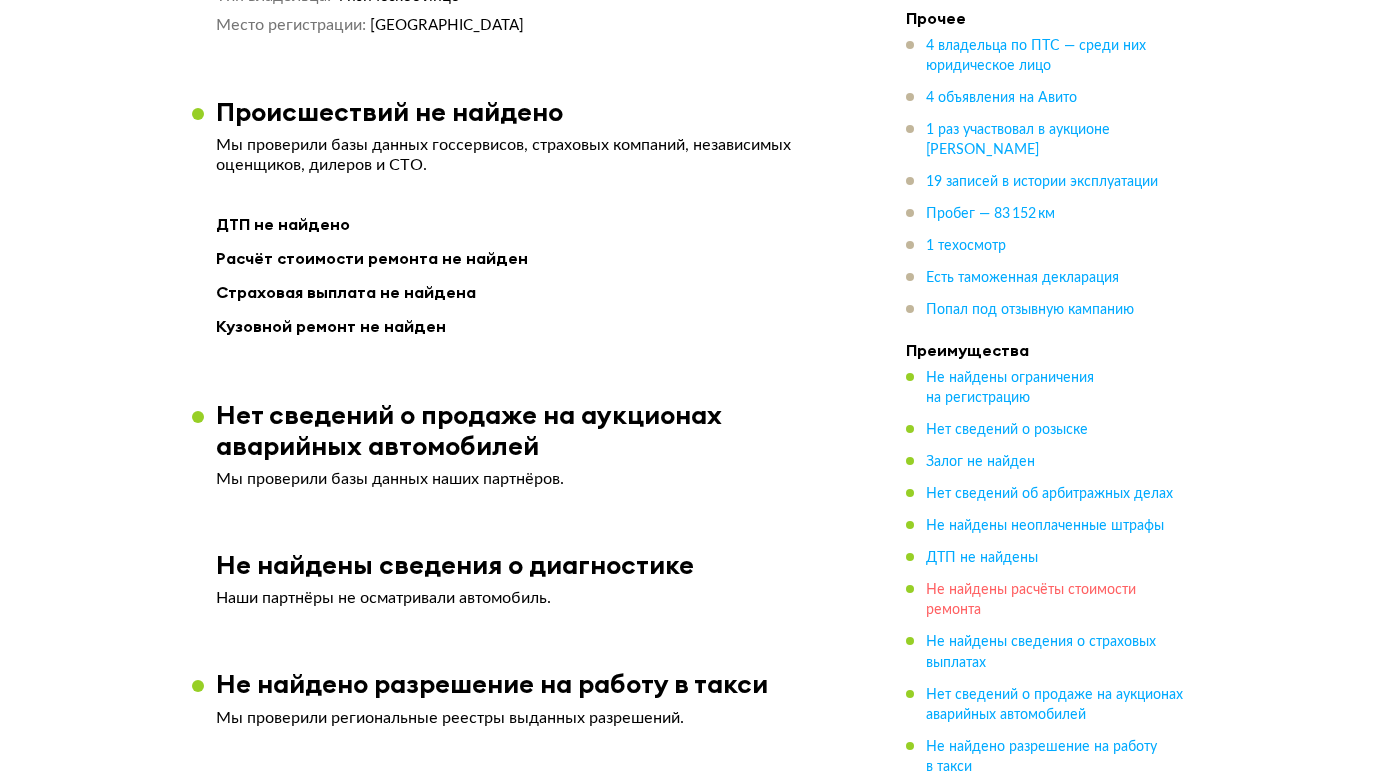 scroll, scrollTop: 3340, scrollLeft: 0, axis: vertical 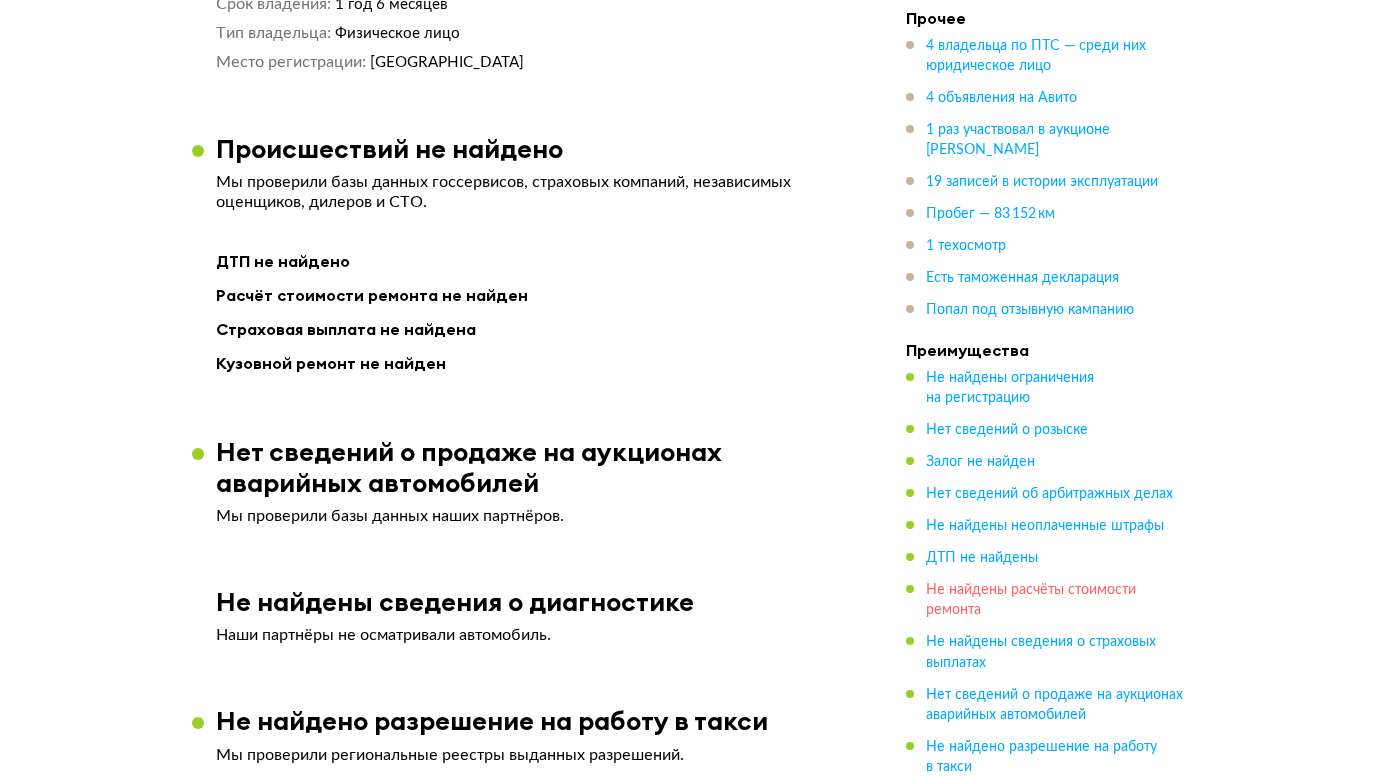 click on "Не найдены расчёты стоимости ремонта" at bounding box center [1031, 600] 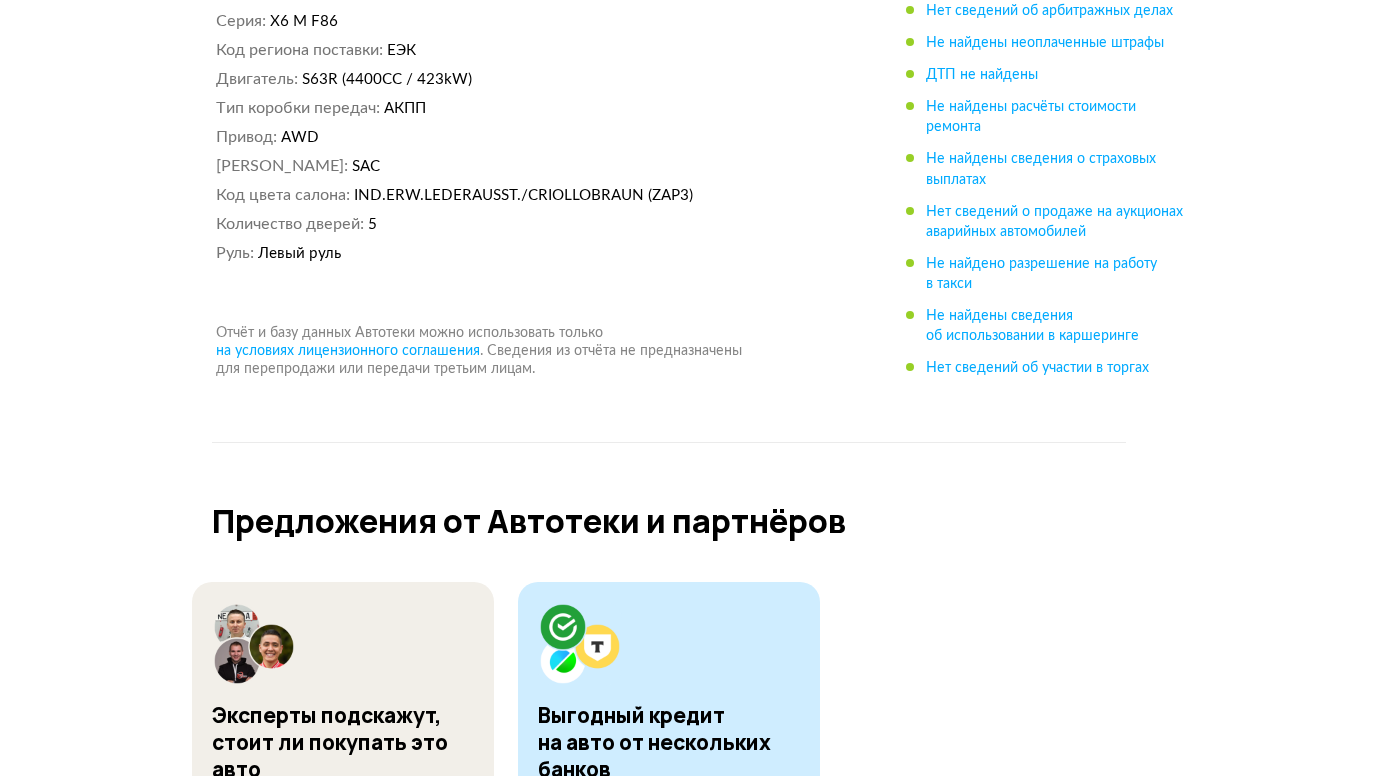 scroll, scrollTop: 13107, scrollLeft: 0, axis: vertical 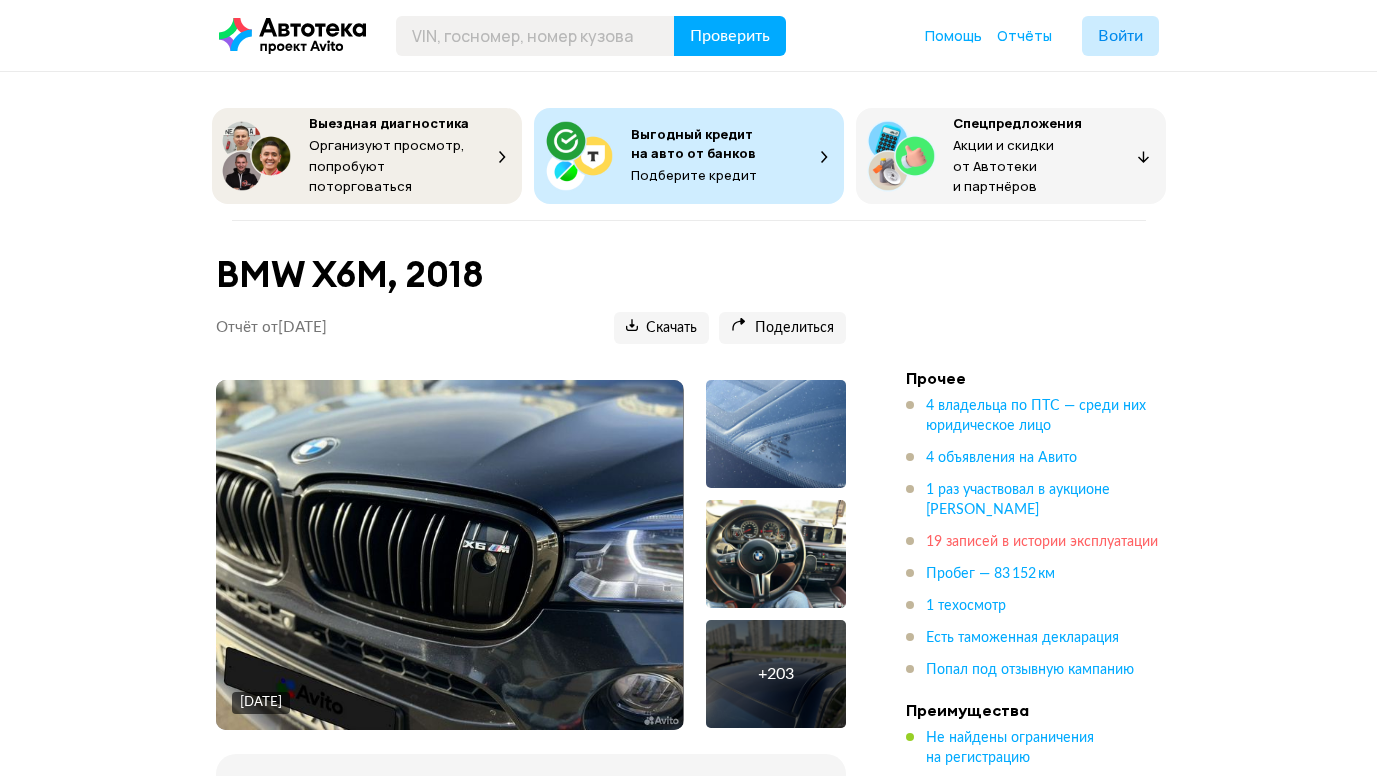 click on "19 записей в истории эксплуатации" at bounding box center (1042, 542) 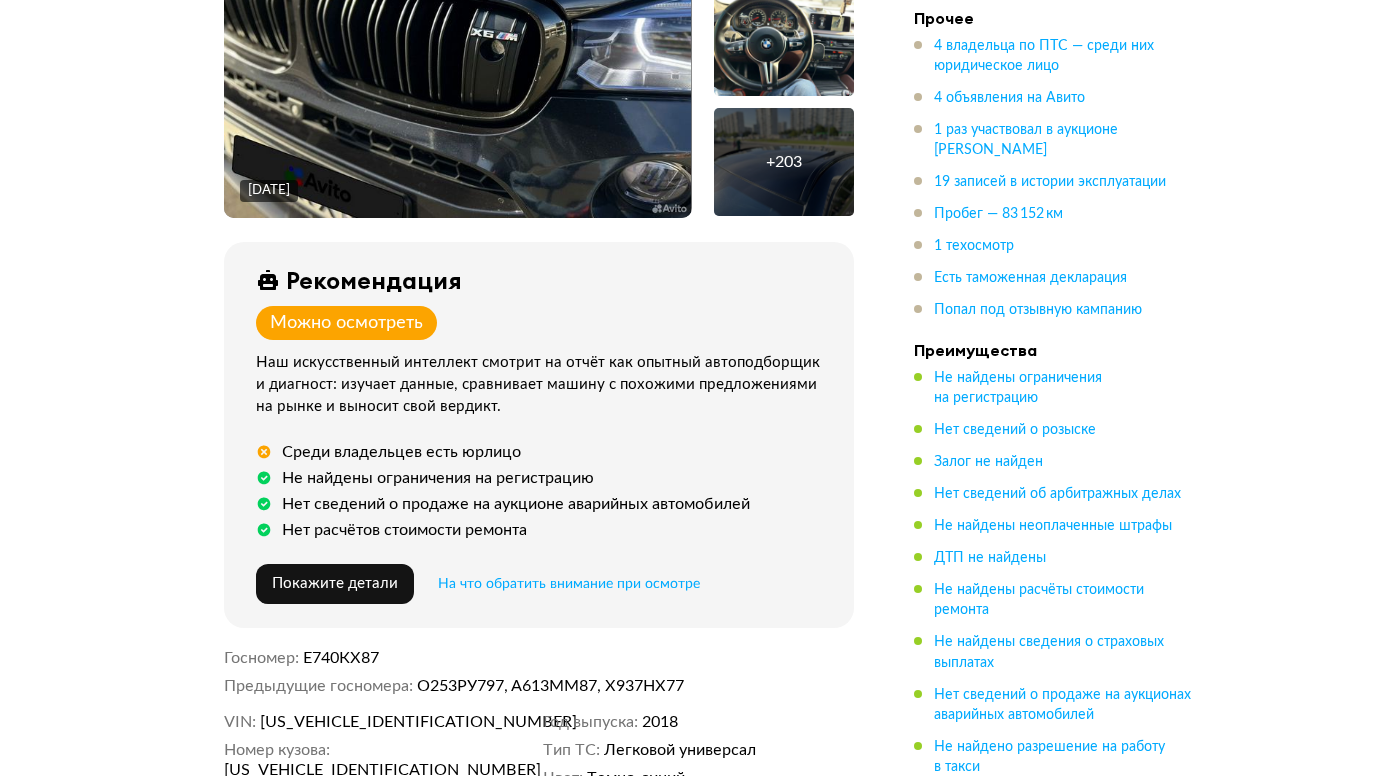 scroll, scrollTop: 513, scrollLeft: 0, axis: vertical 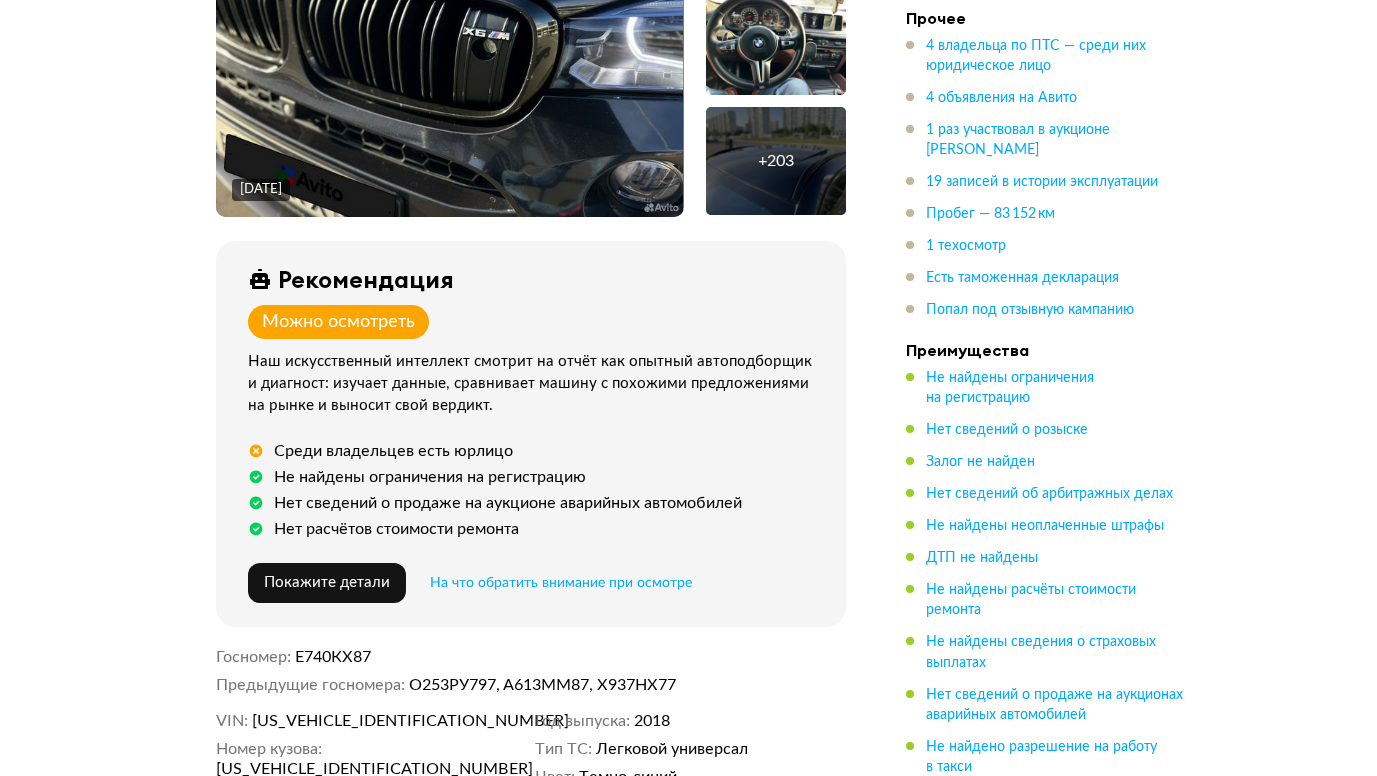click on "Можно осмотреть" at bounding box center [338, 322] 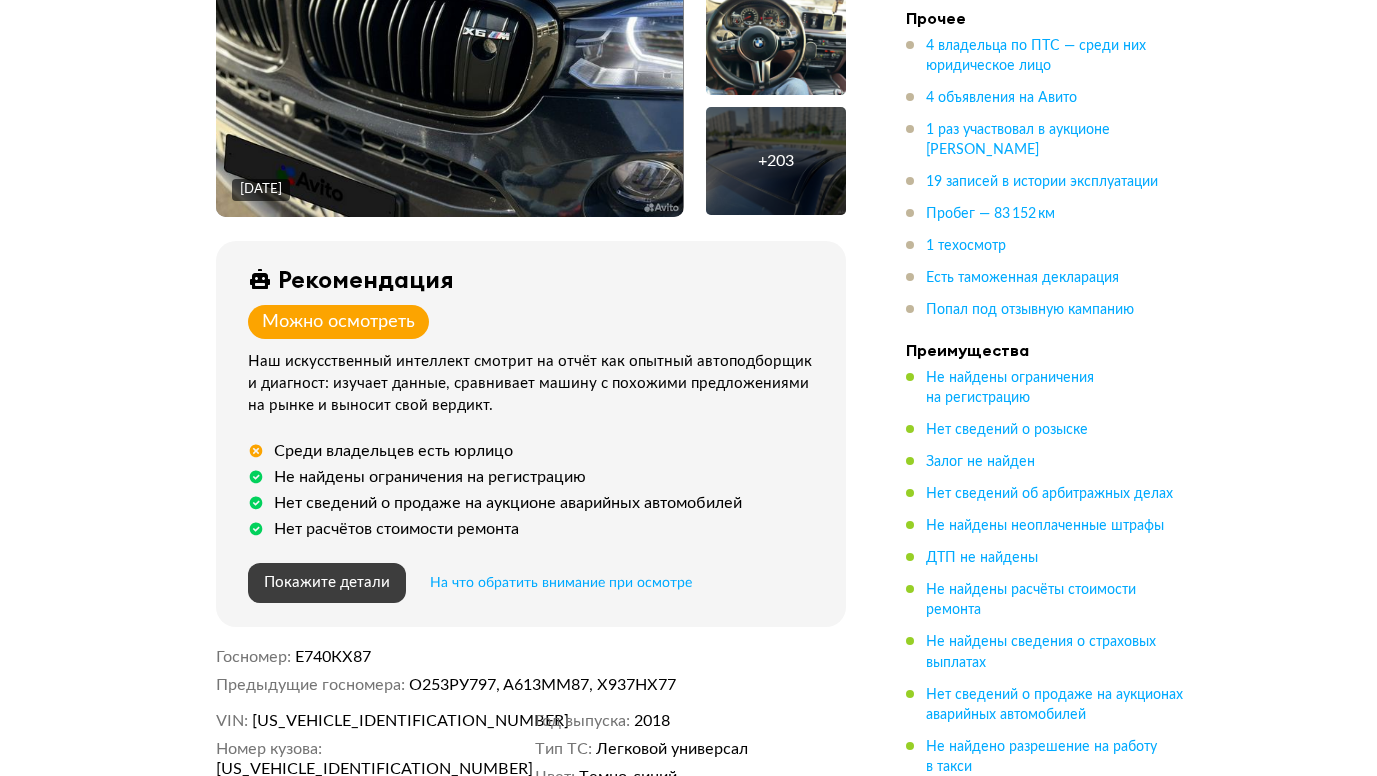 click on "Покажите детали" at bounding box center [327, 582] 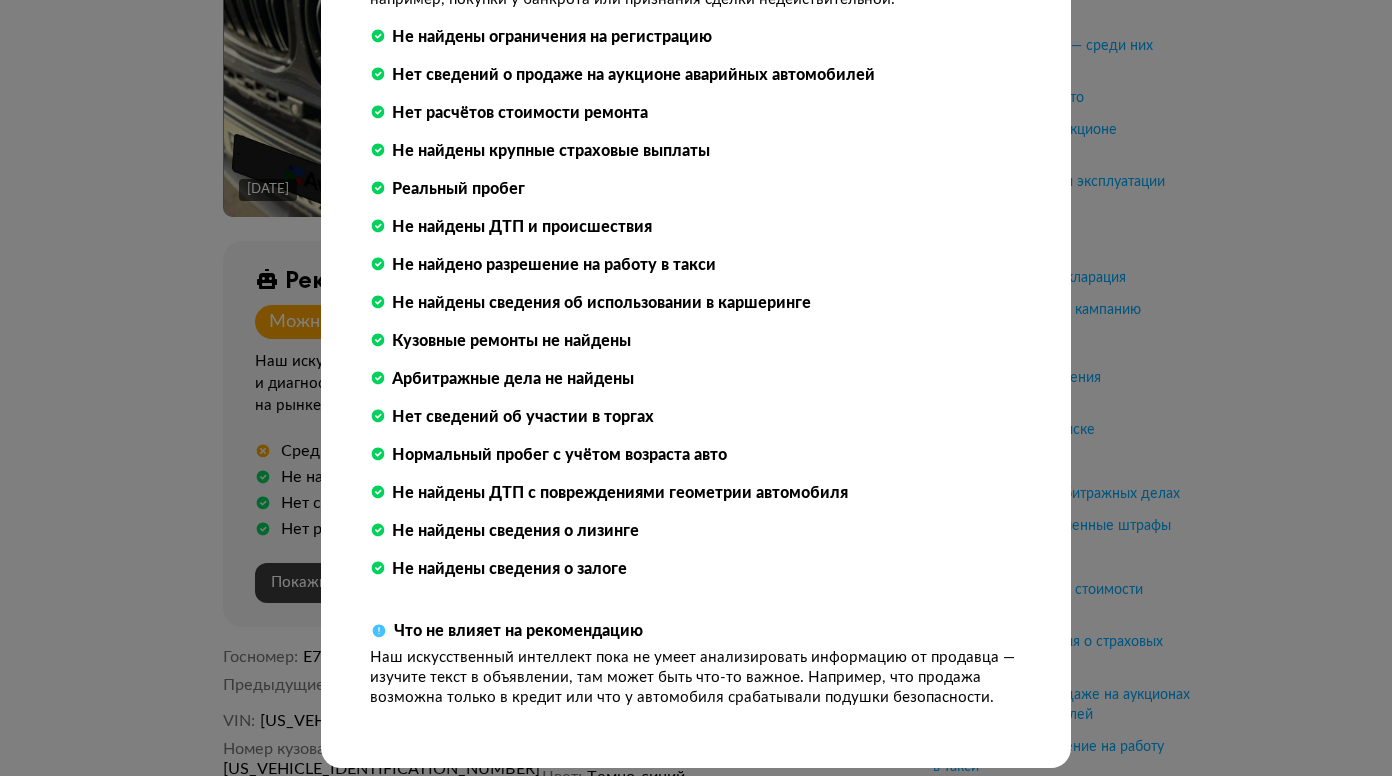 scroll, scrollTop: 504, scrollLeft: 0, axis: vertical 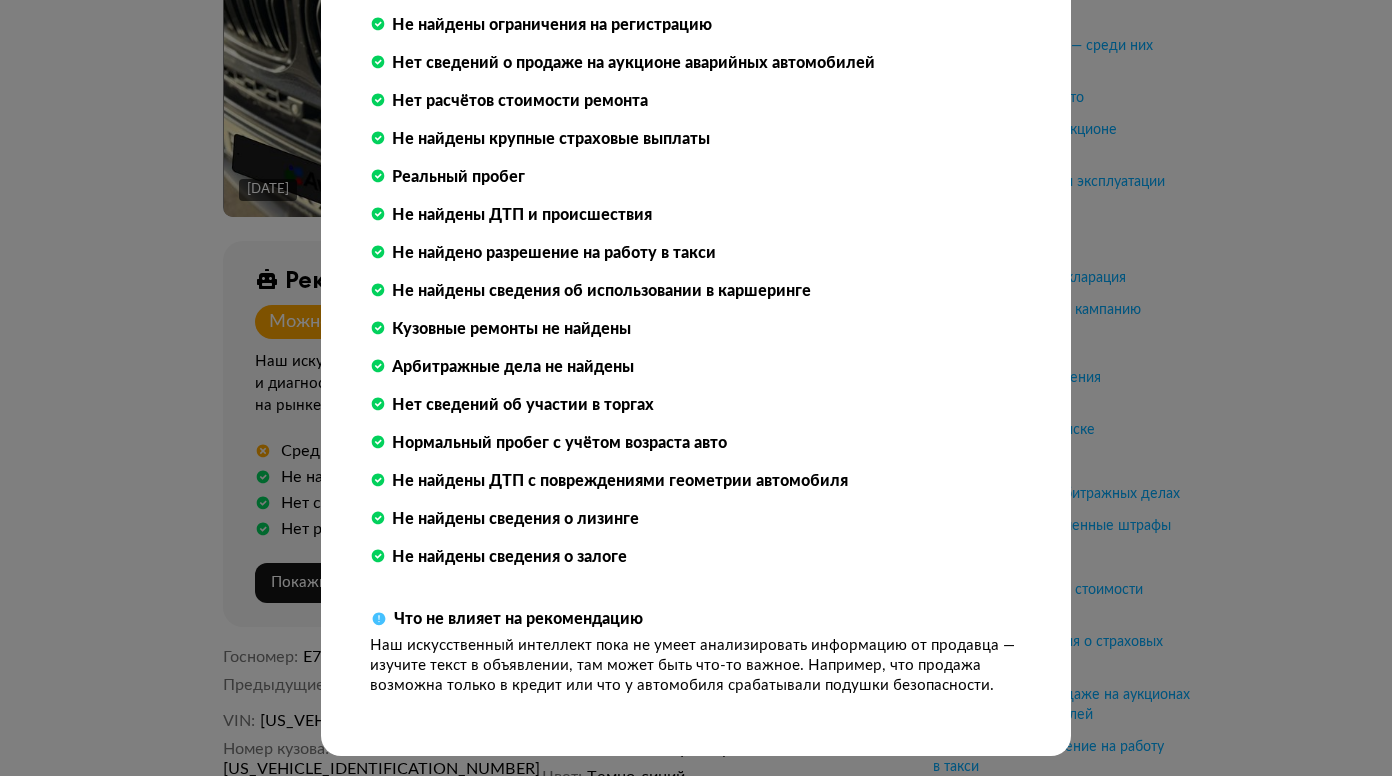 click on "Не найдено разрешение на работу в такси" at bounding box center [554, 253] 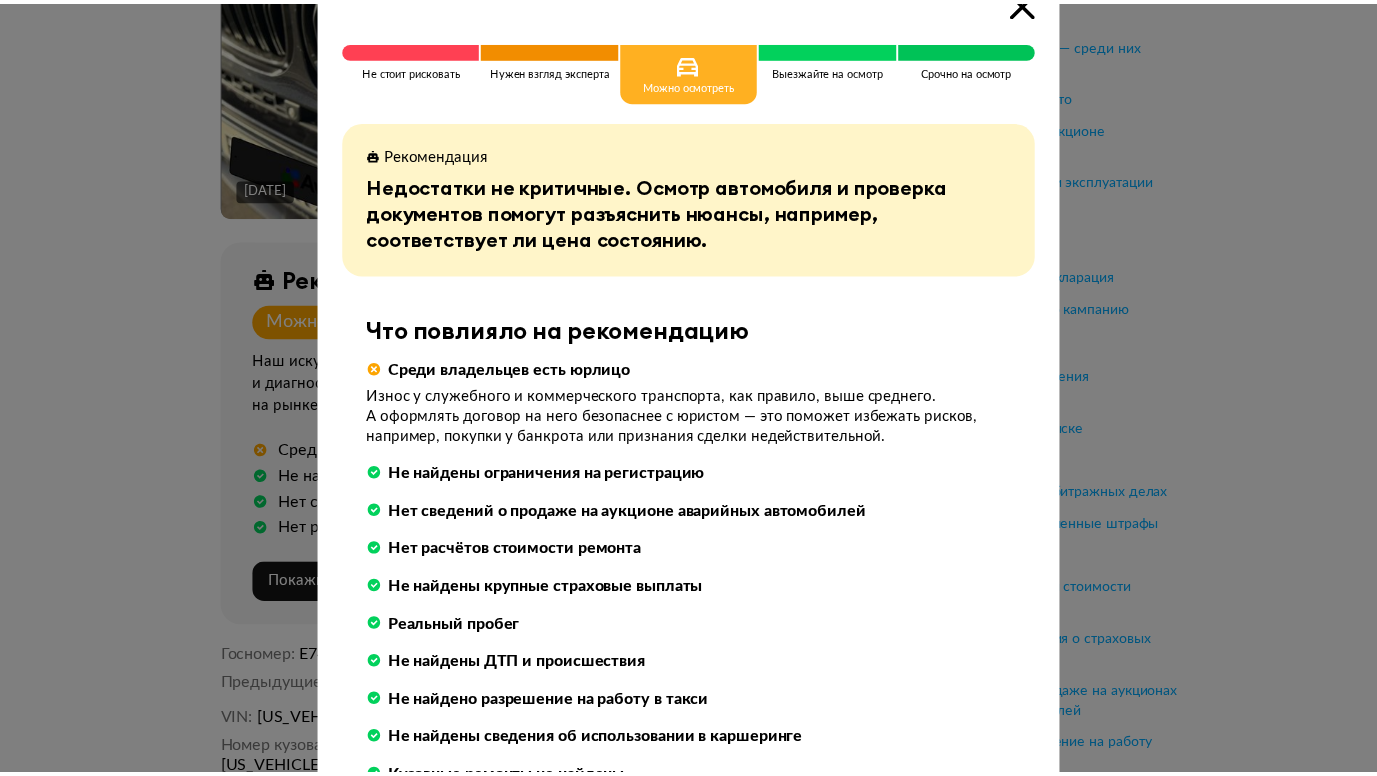 scroll, scrollTop: 0, scrollLeft: 0, axis: both 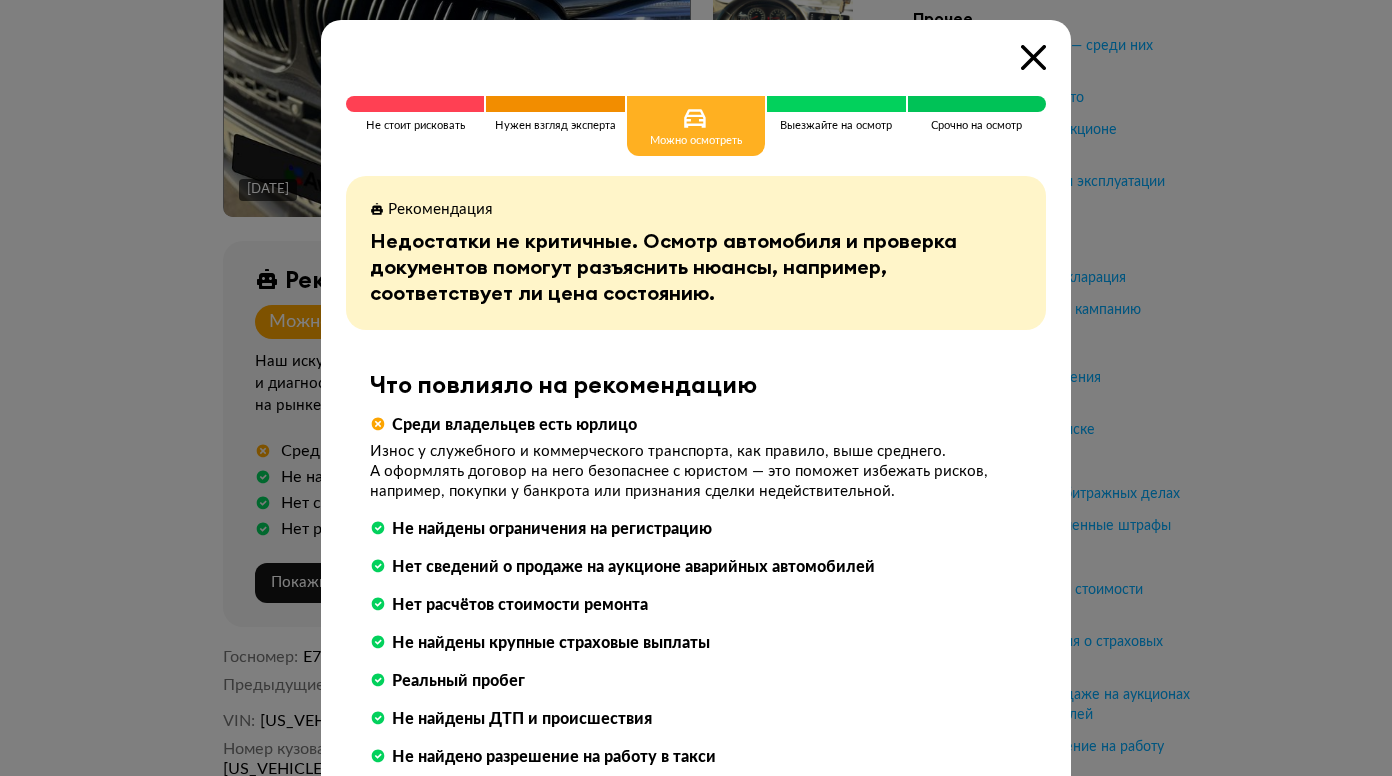 click at bounding box center (1033, 57) 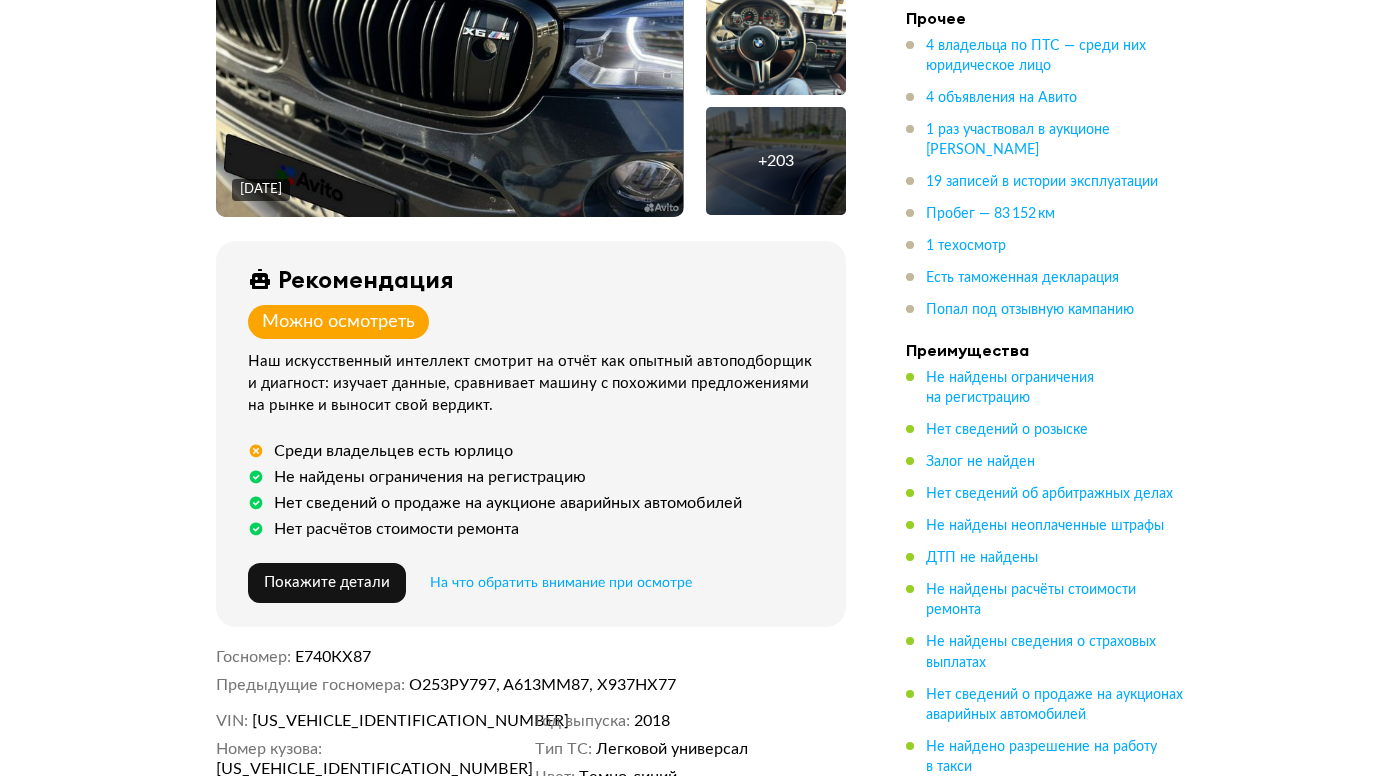 click on "Можно осмотреть" at bounding box center [338, 322] 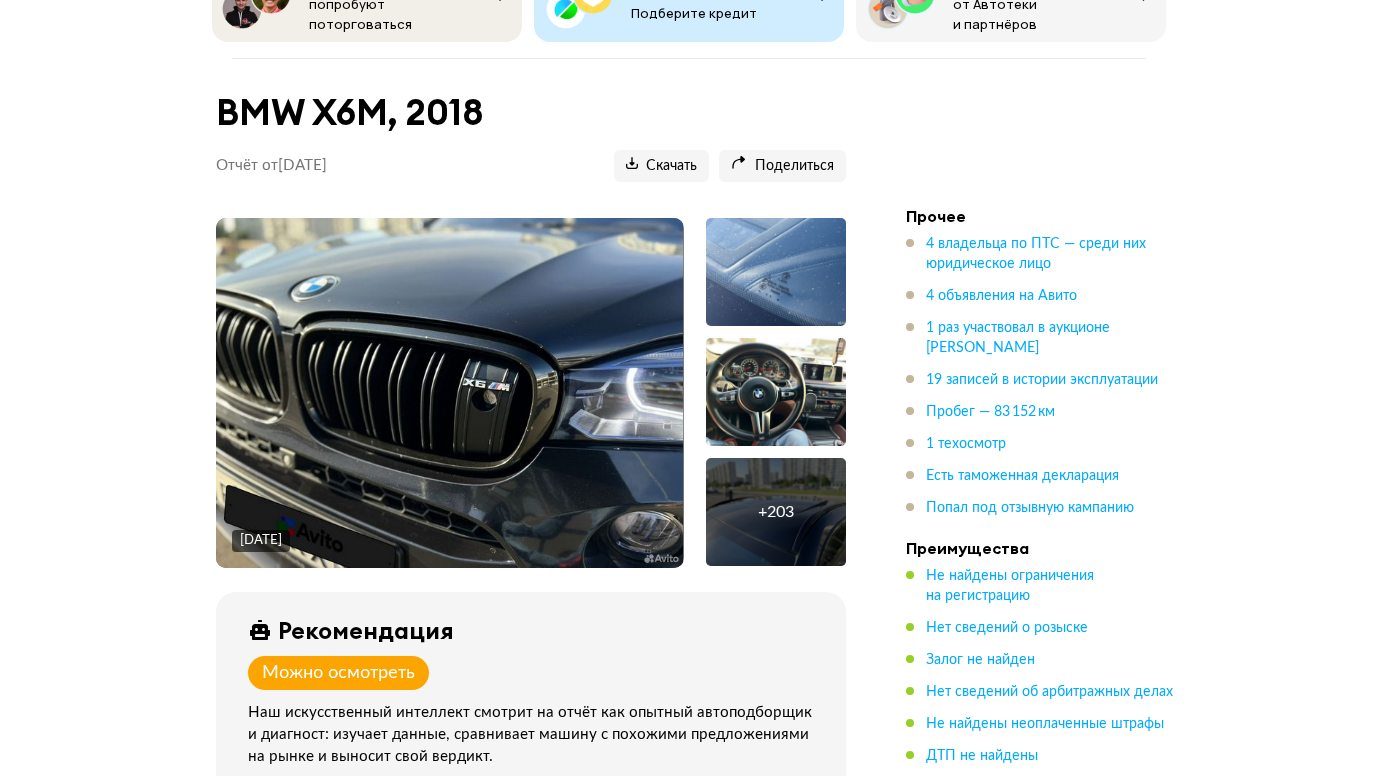 scroll, scrollTop: 0, scrollLeft: 0, axis: both 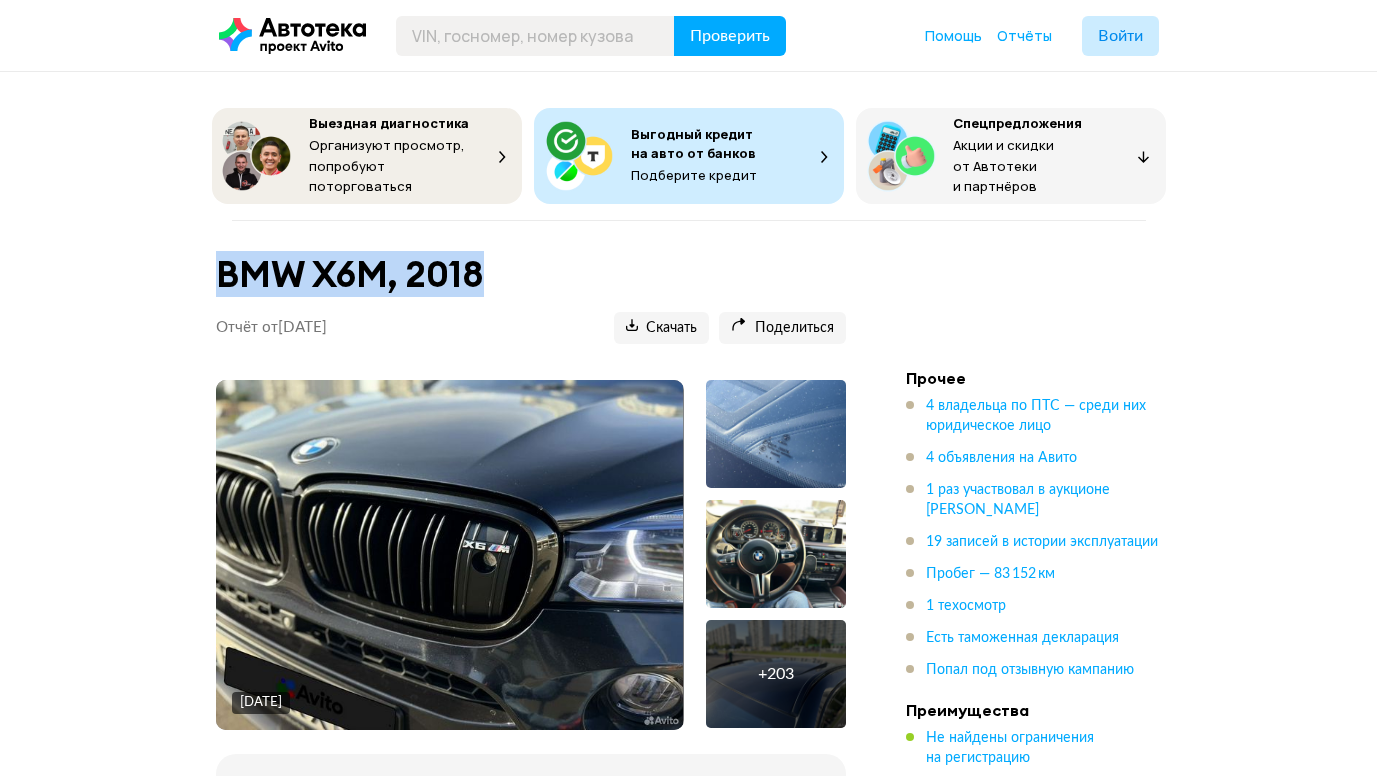 drag, startPoint x: 219, startPoint y: 267, endPoint x: 559, endPoint y: 246, distance: 340.64792 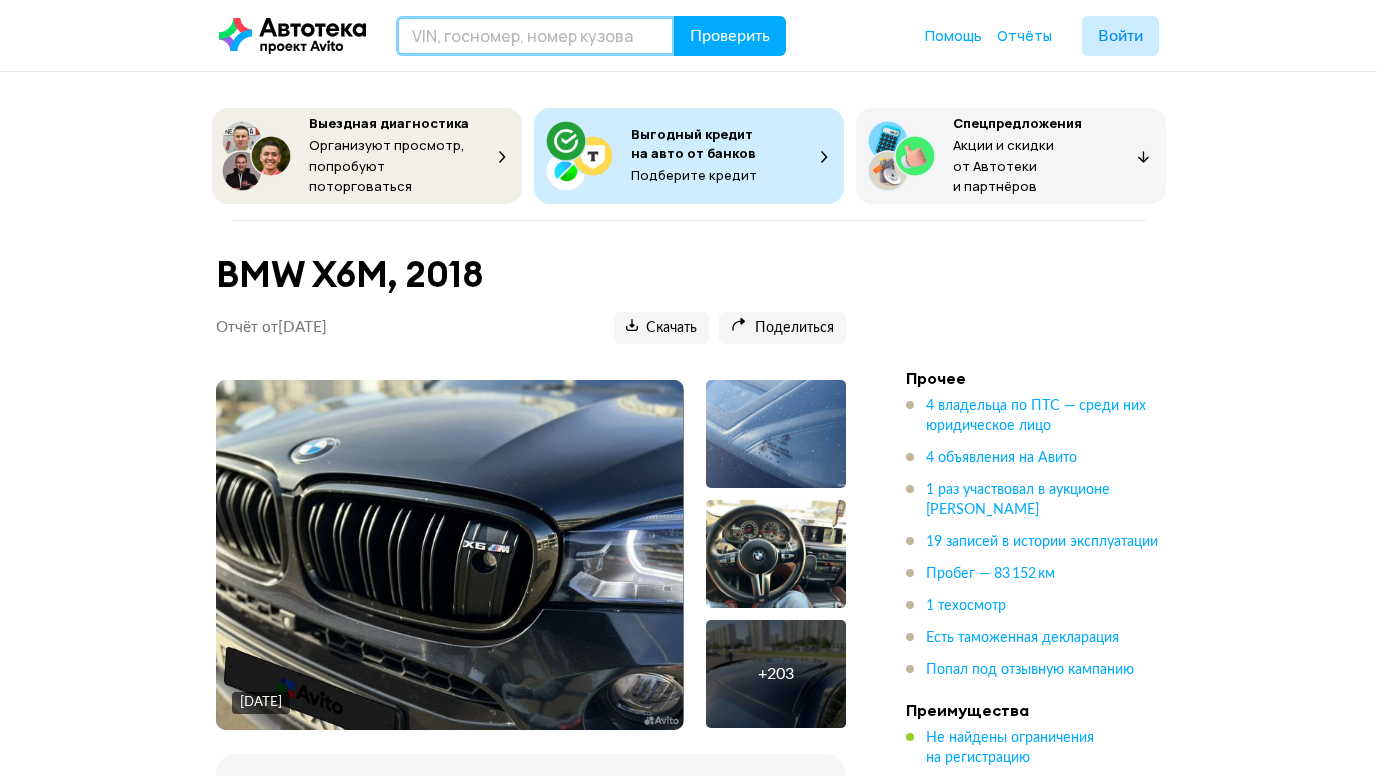 click at bounding box center [535, 36] 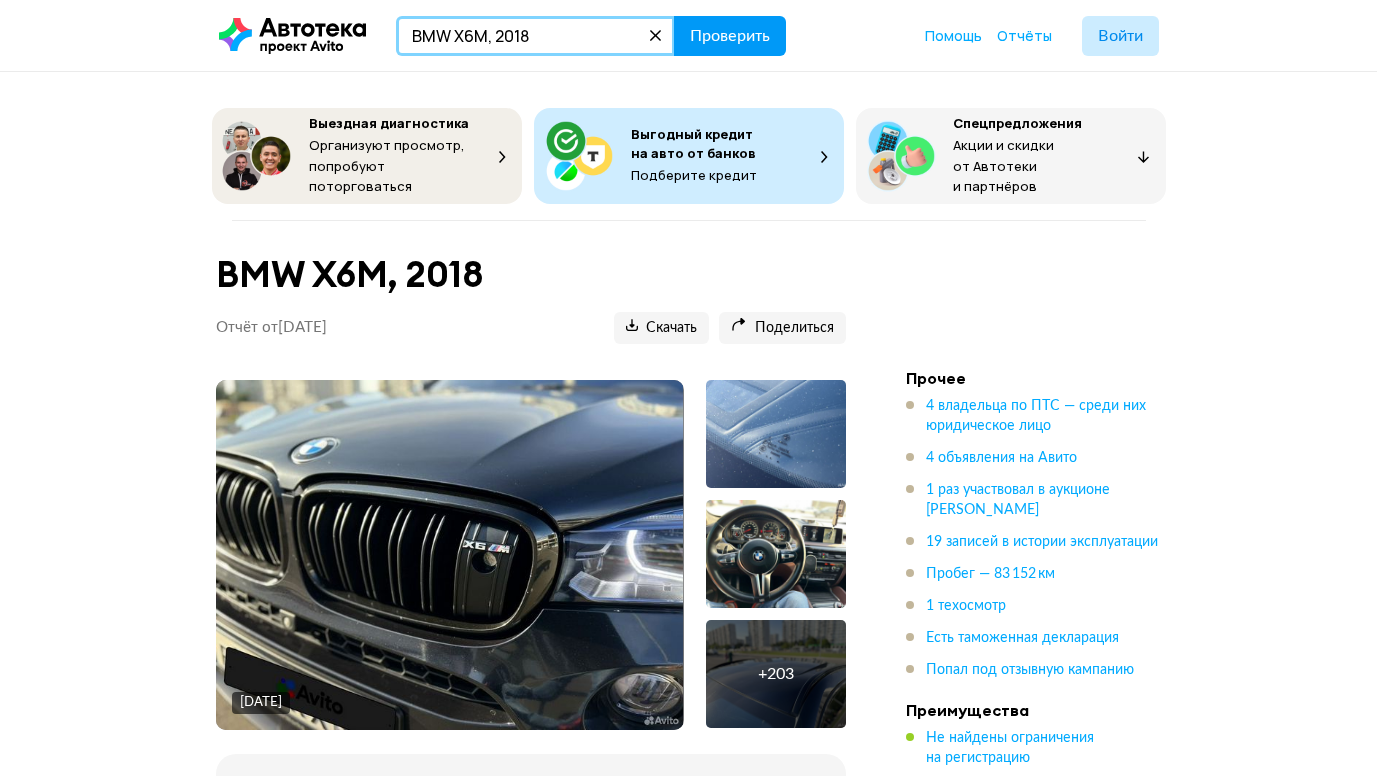 type on "BMW X6M, 2018" 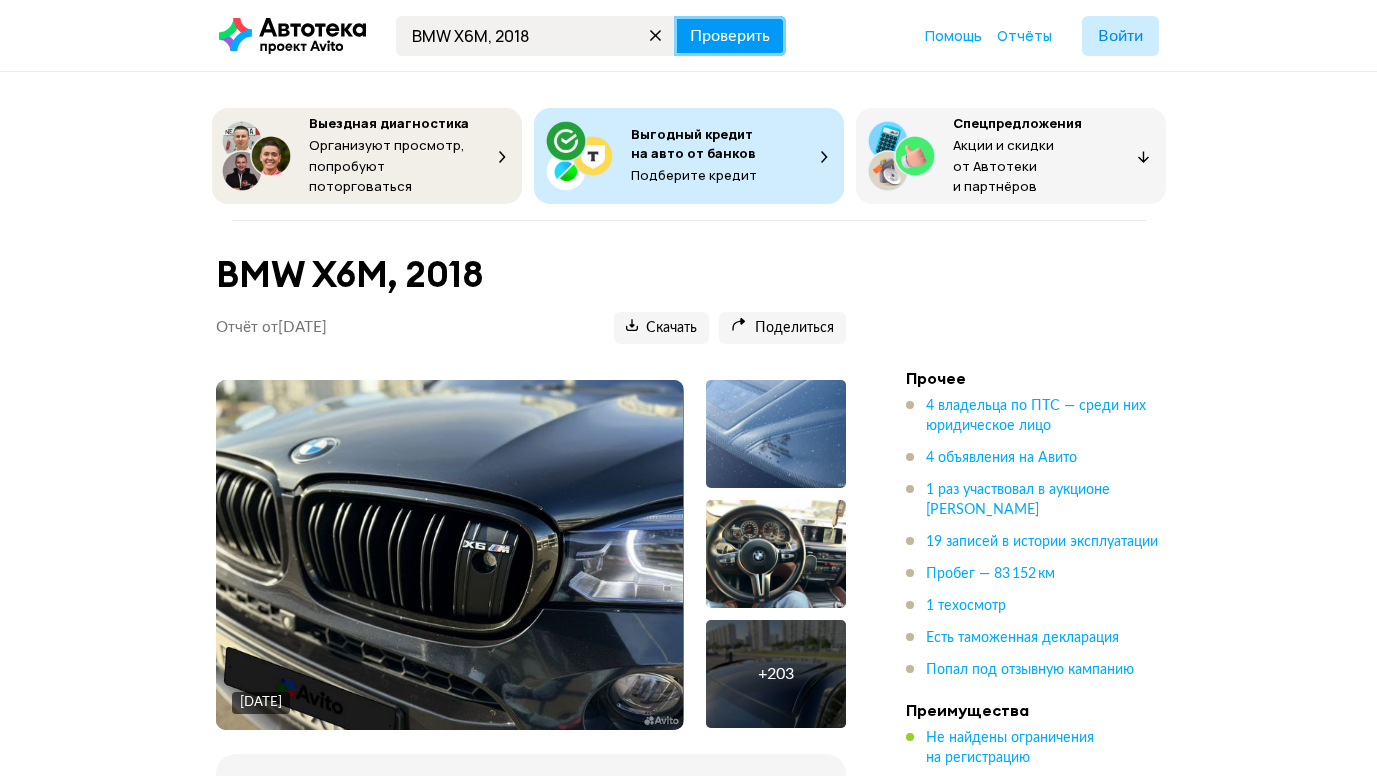click on "Проверить" at bounding box center [730, 36] 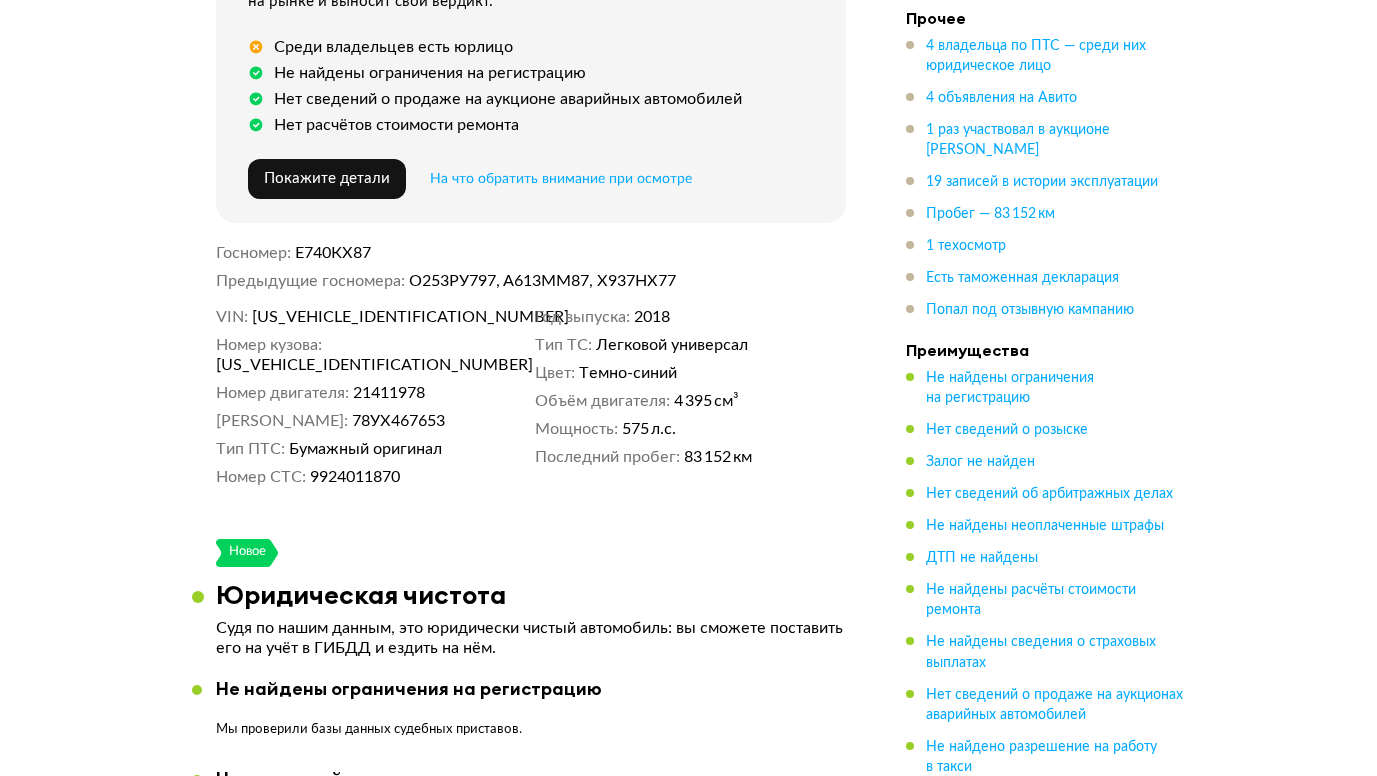 scroll, scrollTop: 912, scrollLeft: 0, axis: vertical 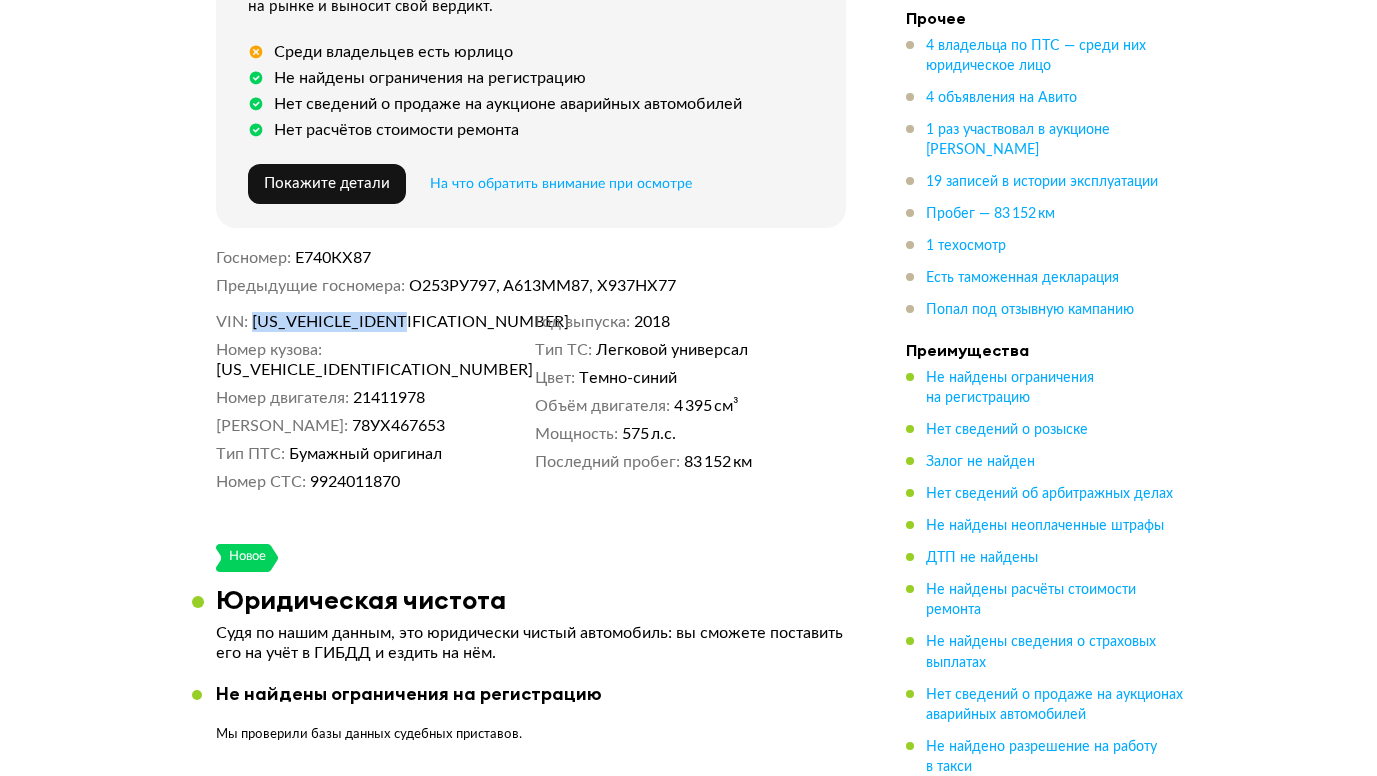 drag, startPoint x: 254, startPoint y: 313, endPoint x: 447, endPoint y: 315, distance: 193.01036 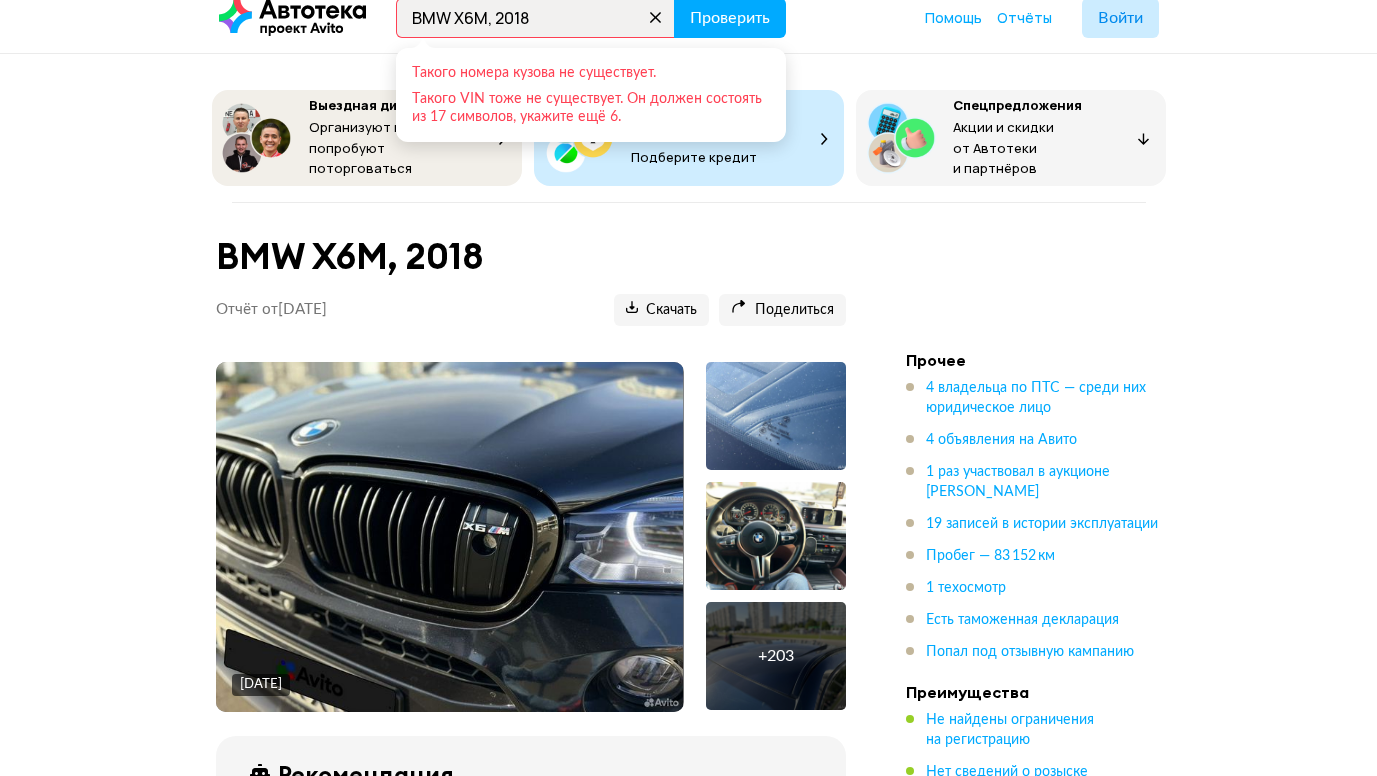 scroll, scrollTop: 0, scrollLeft: 0, axis: both 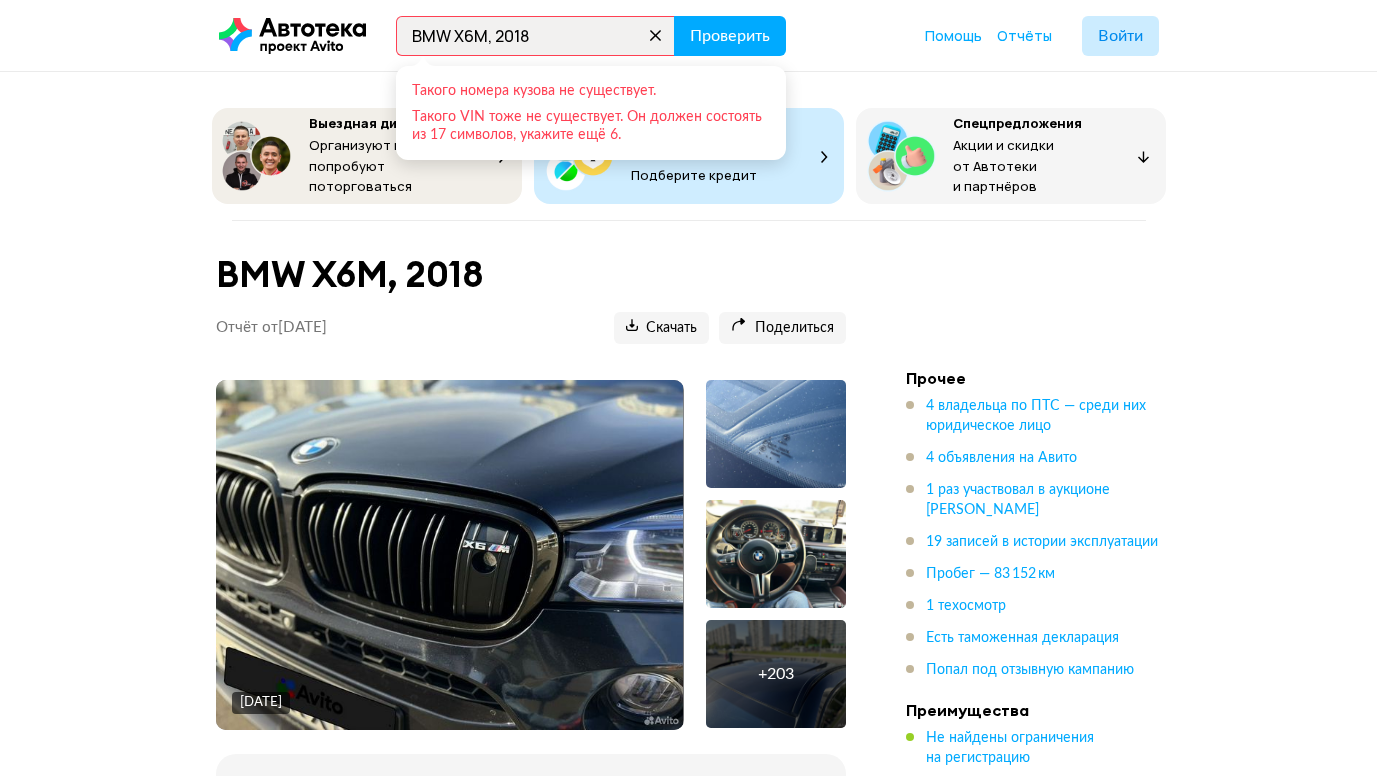 click at bounding box center [656, 36] 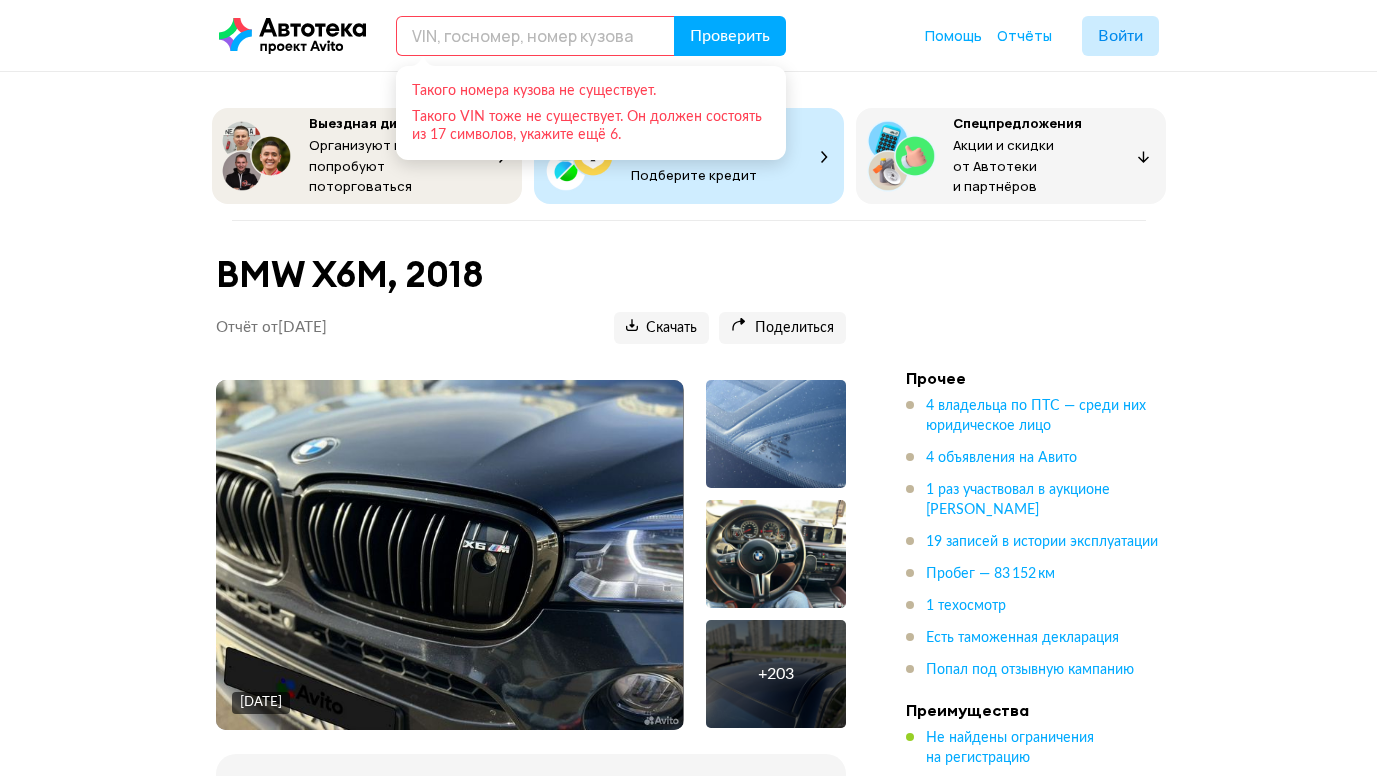 paste on "[US_VEHICLE_IDENTIFICATION_NUMBER]" 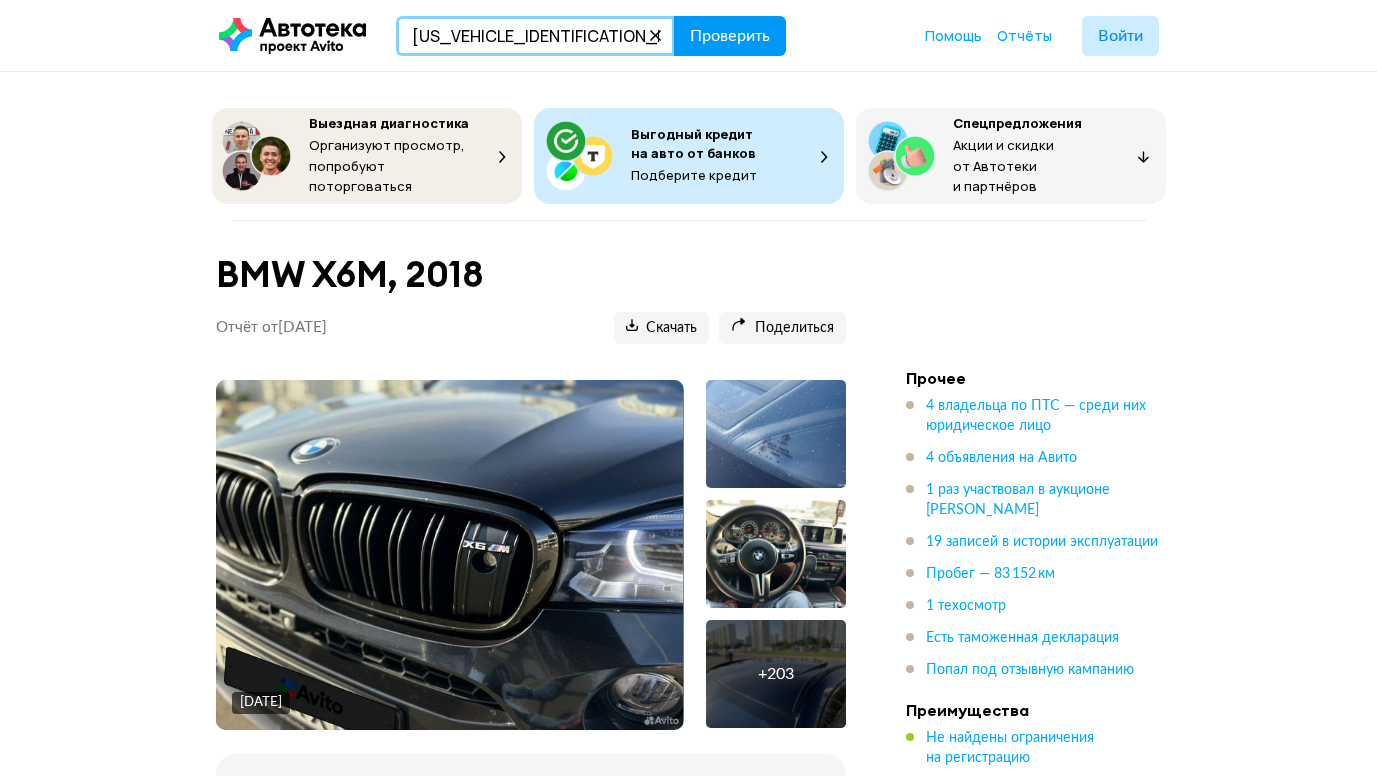 type on "[US_VEHICLE_IDENTIFICATION_NUMBER]" 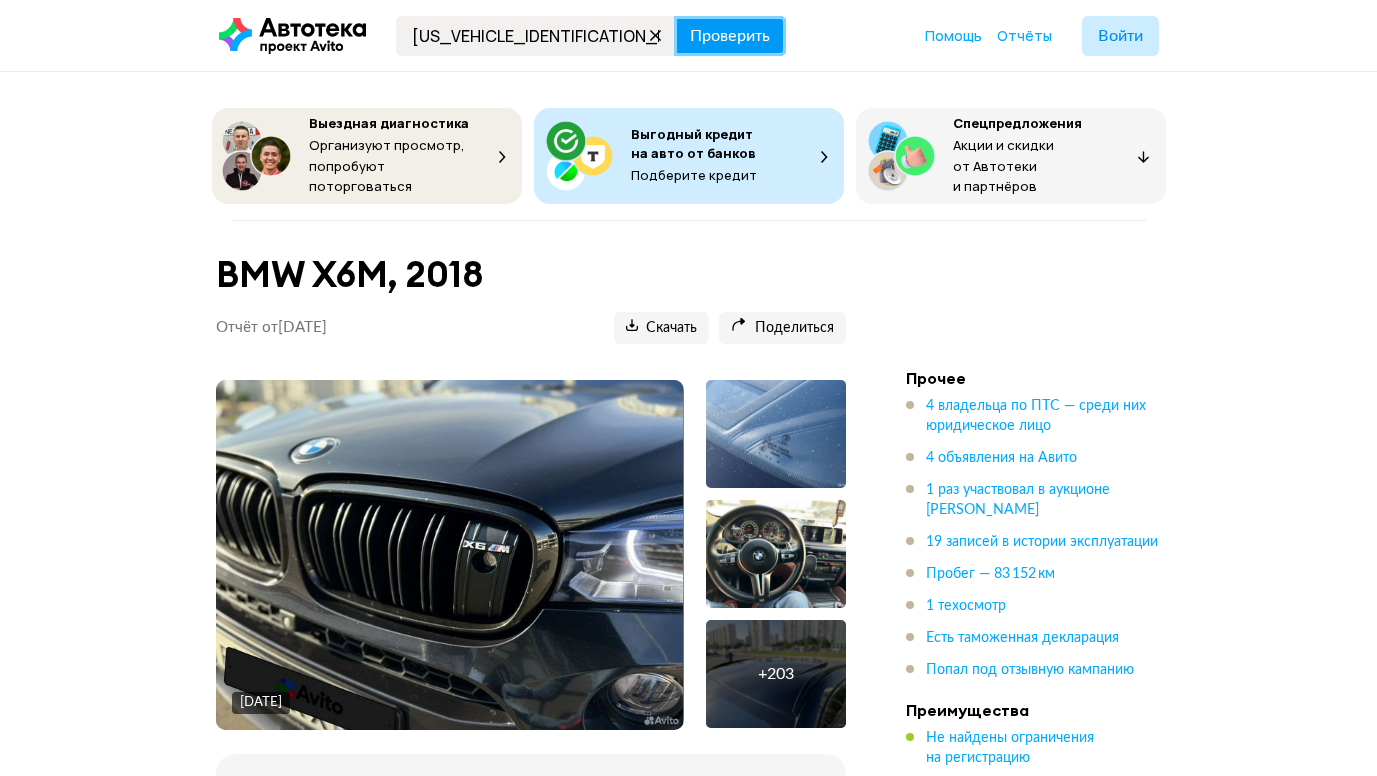 click on "Проверить" at bounding box center [730, 36] 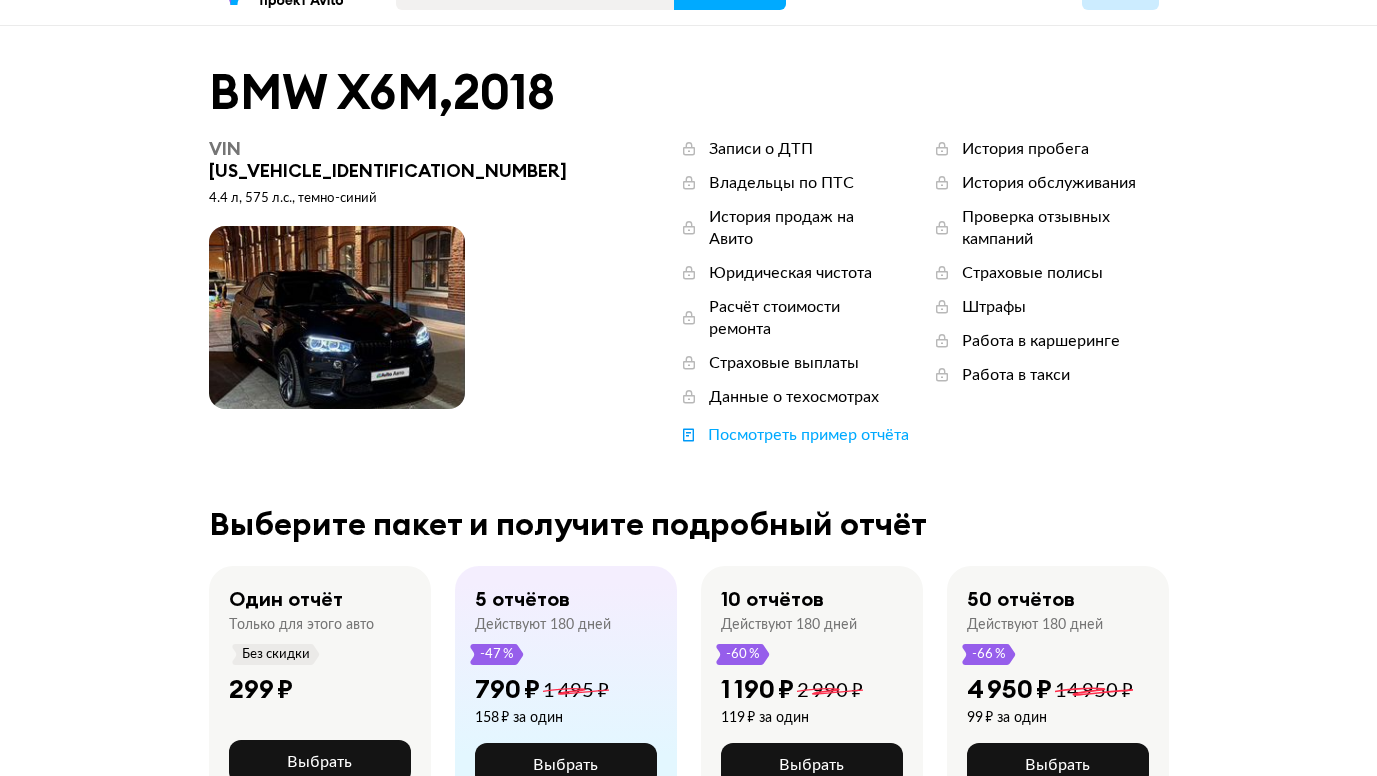scroll, scrollTop: 45, scrollLeft: 0, axis: vertical 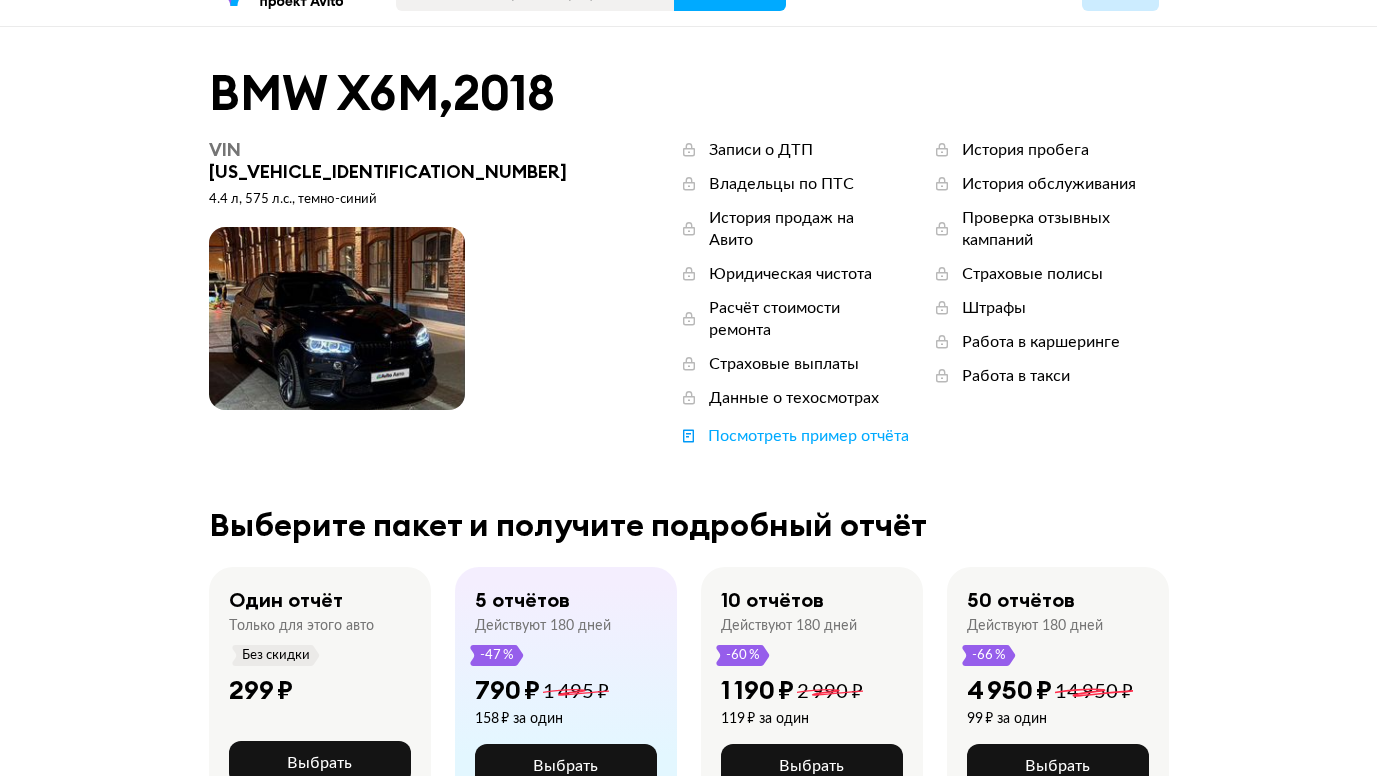 click on "Записи о ДТП Владельцы по ПТС История продаж на Авито Юридическая чистота Расчёт стоимости ремонта Страховые выплаты Данные о техосмотрах" at bounding box center [785, 280] 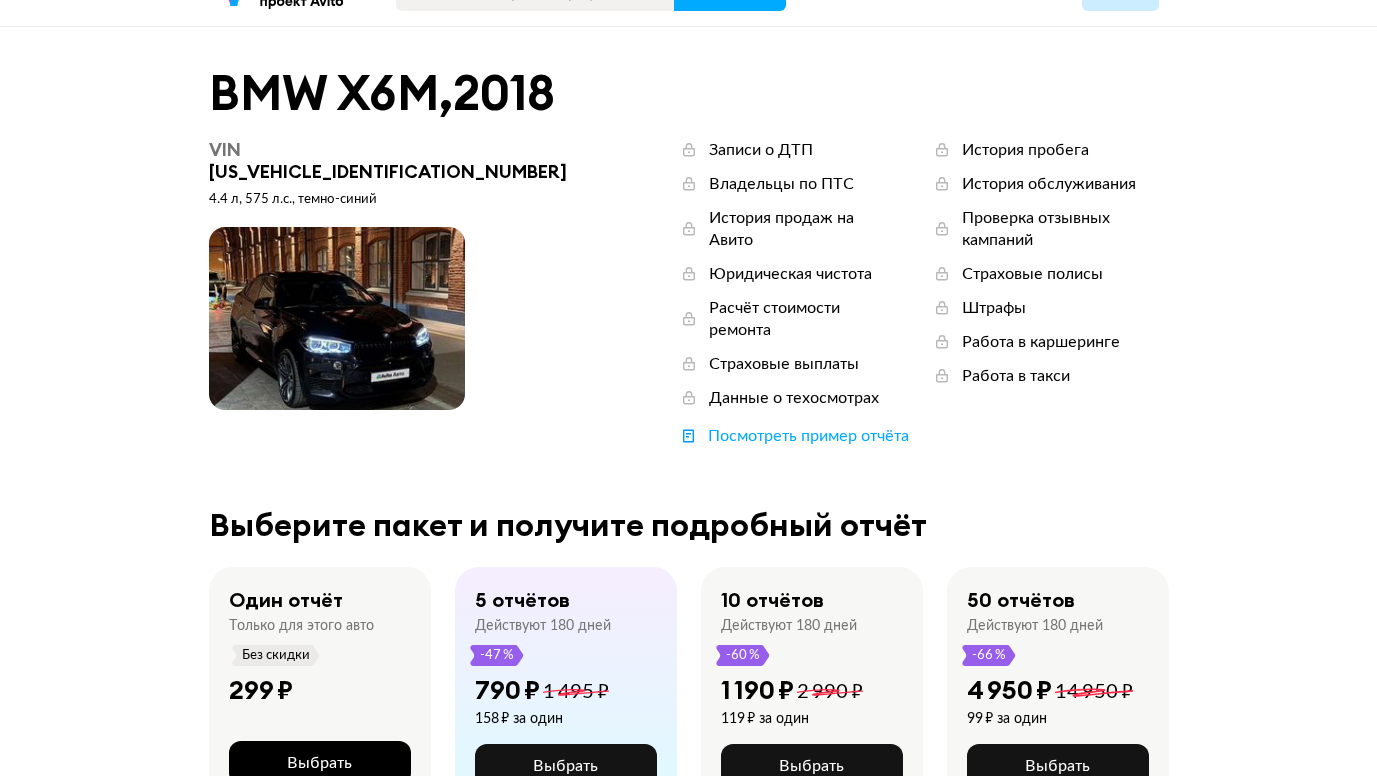 click on "Выбрать" at bounding box center (319, 763) 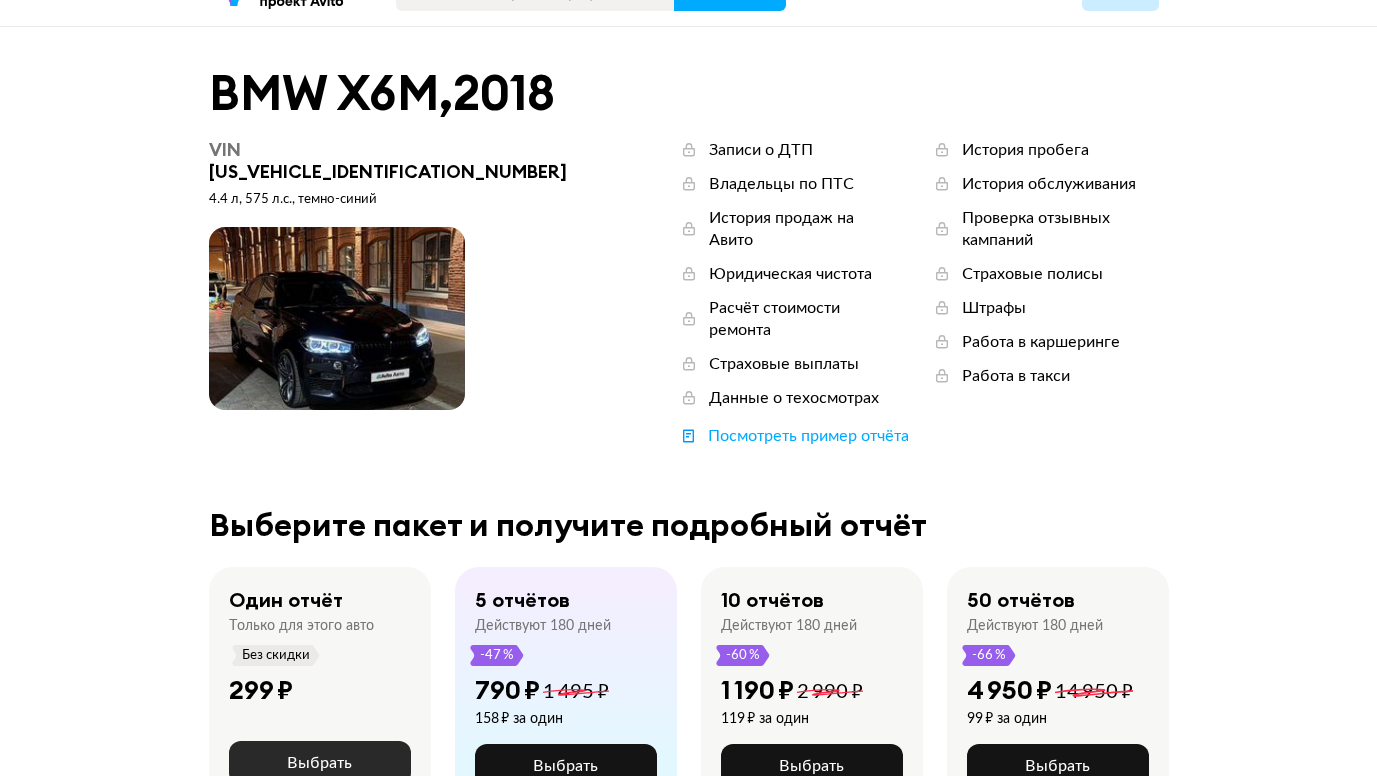 scroll, scrollTop: 0, scrollLeft: 0, axis: both 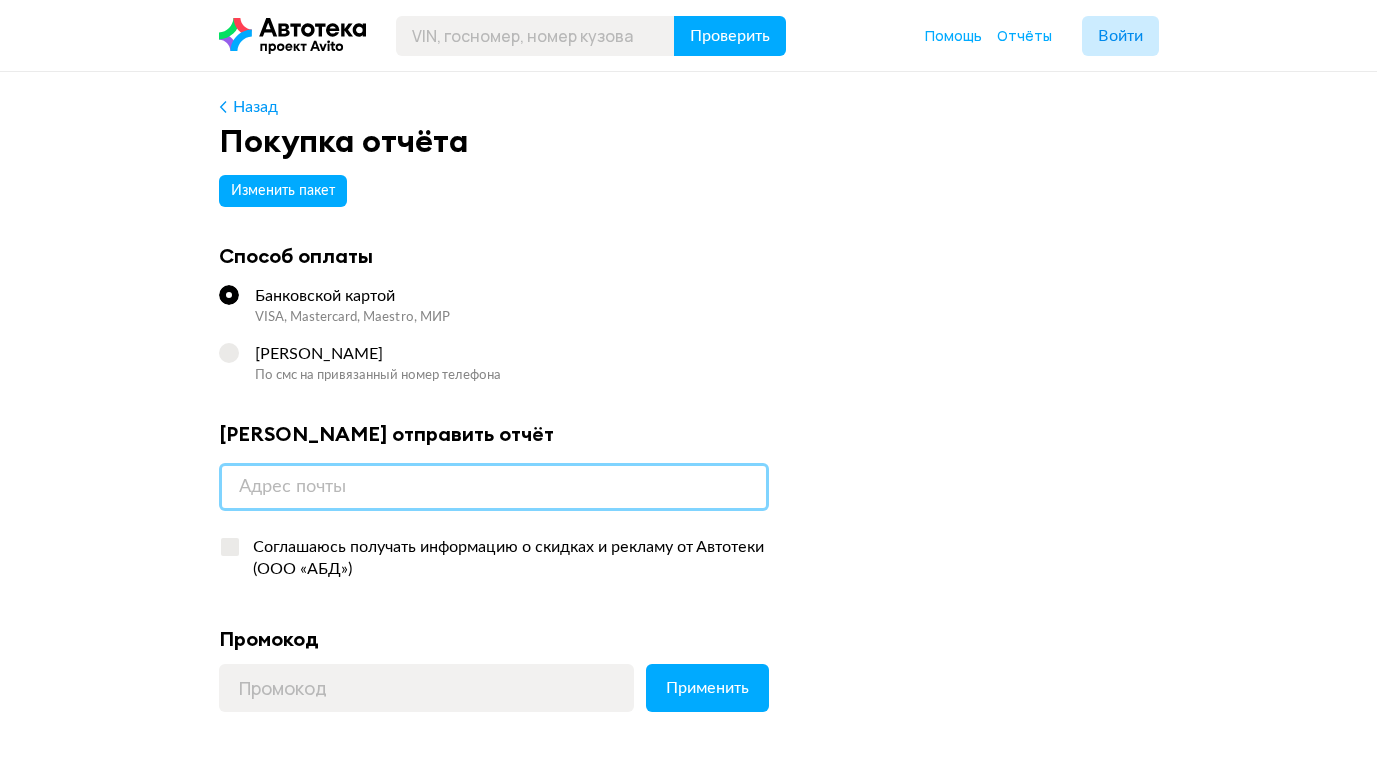 click at bounding box center (494, 487) 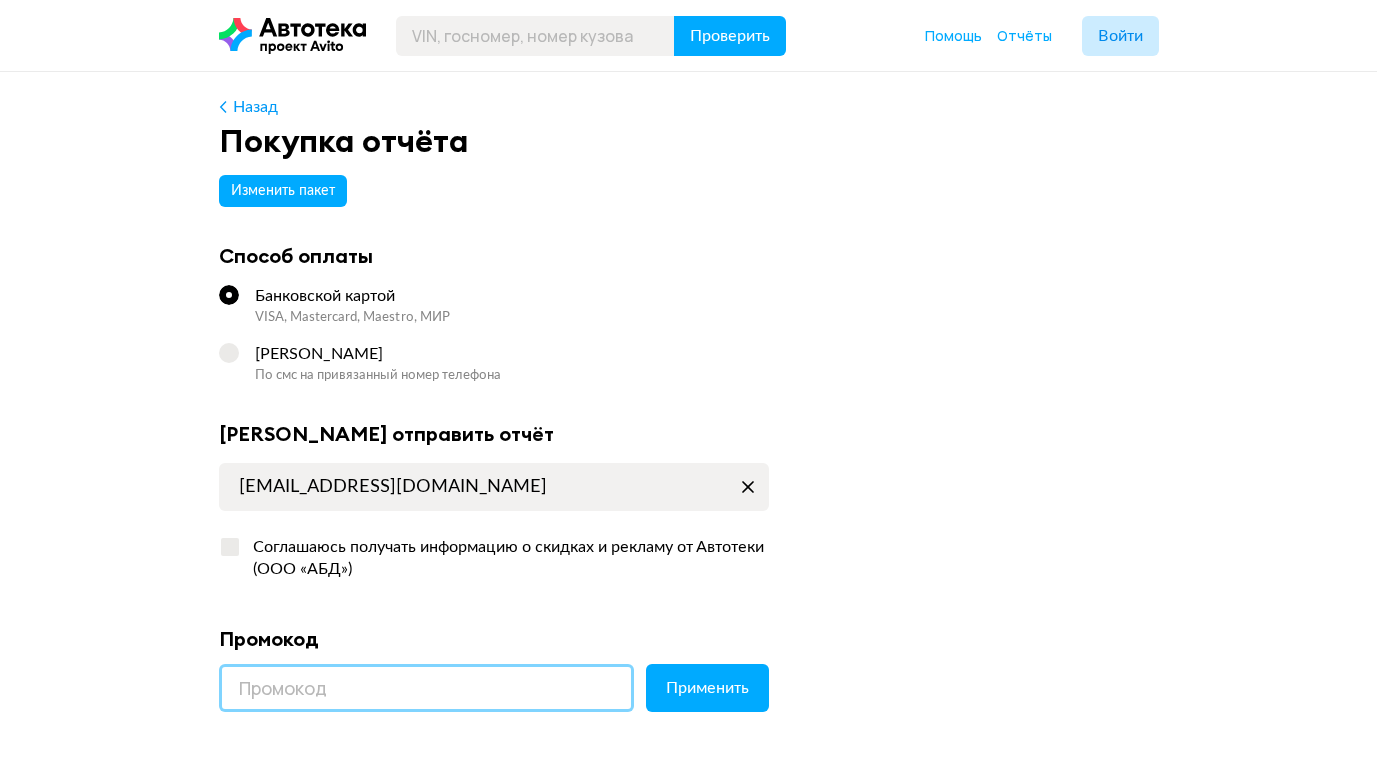 click at bounding box center (426, 688) 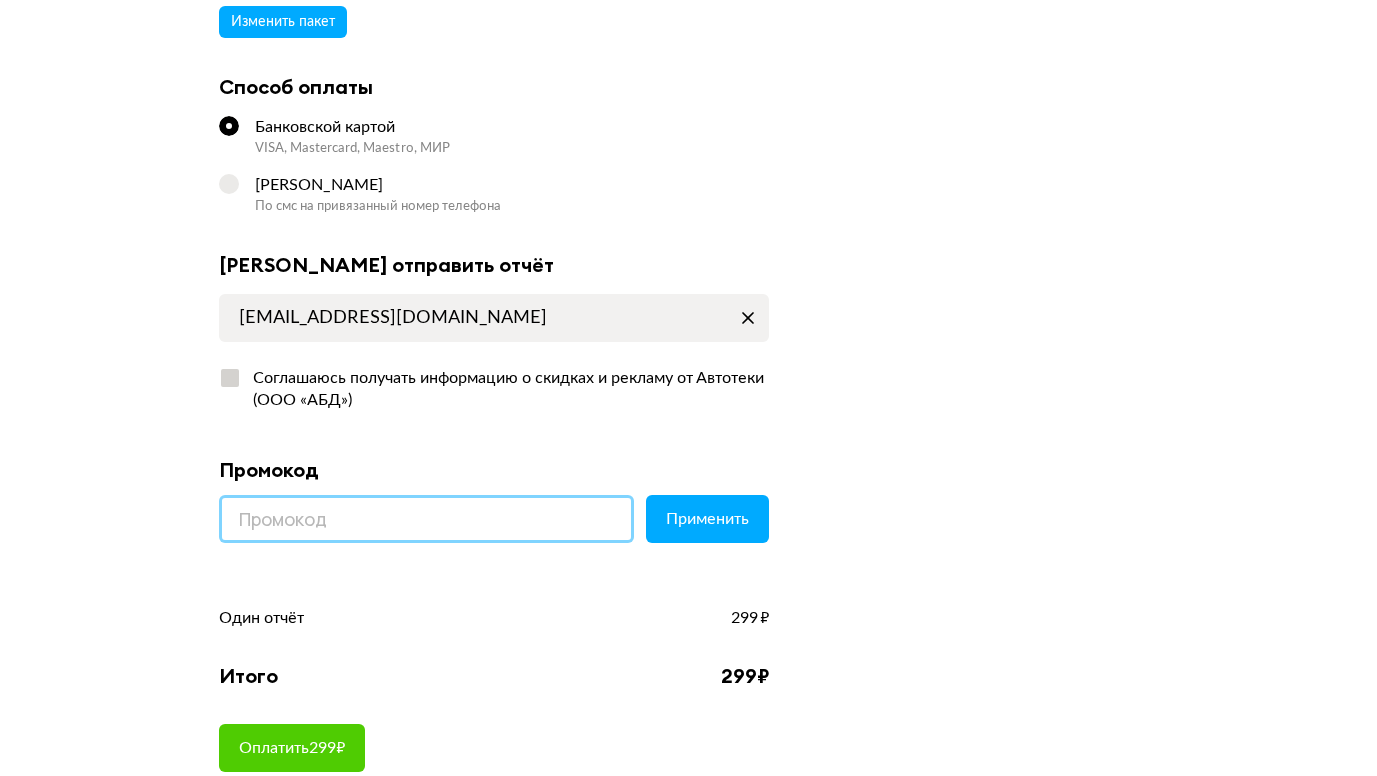 scroll, scrollTop: 178, scrollLeft: 0, axis: vertical 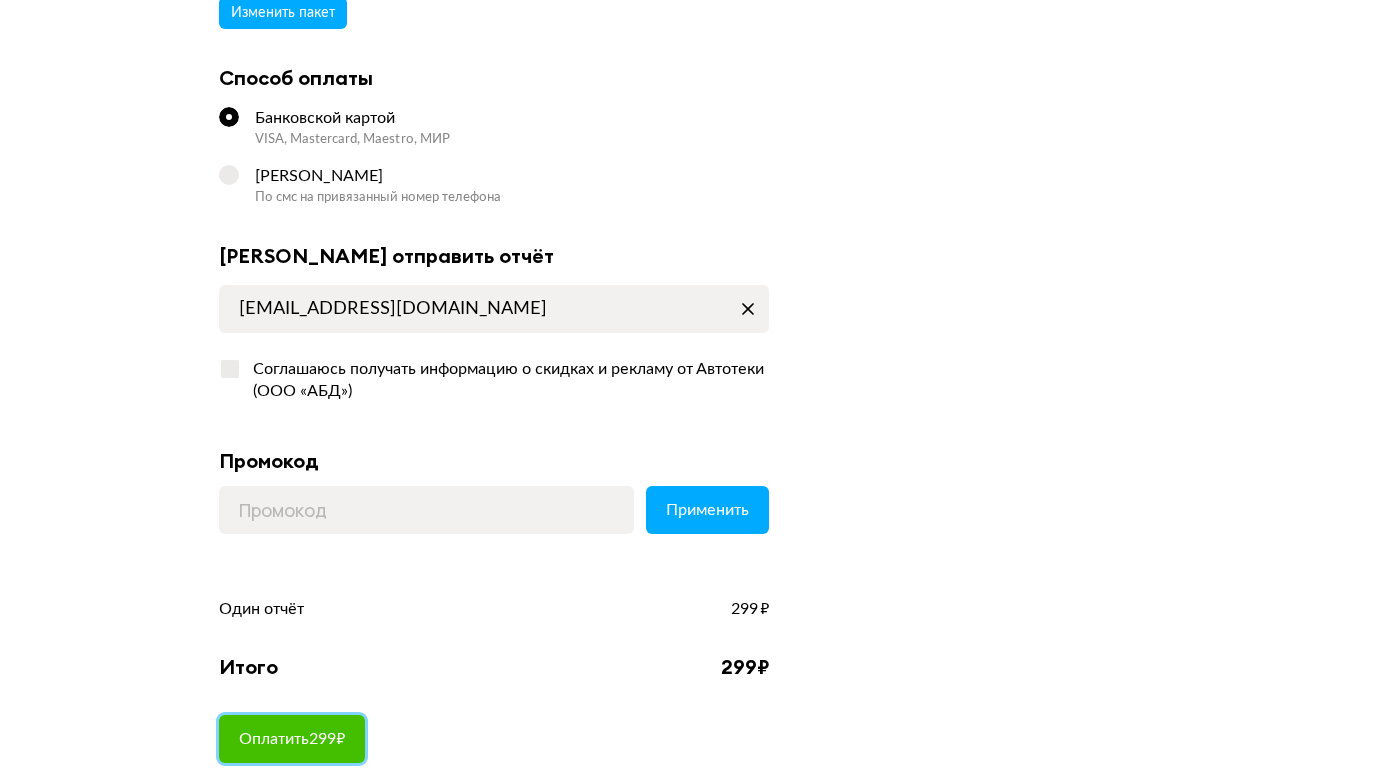 click on "Оплатить  299  ₽" at bounding box center [292, 739] 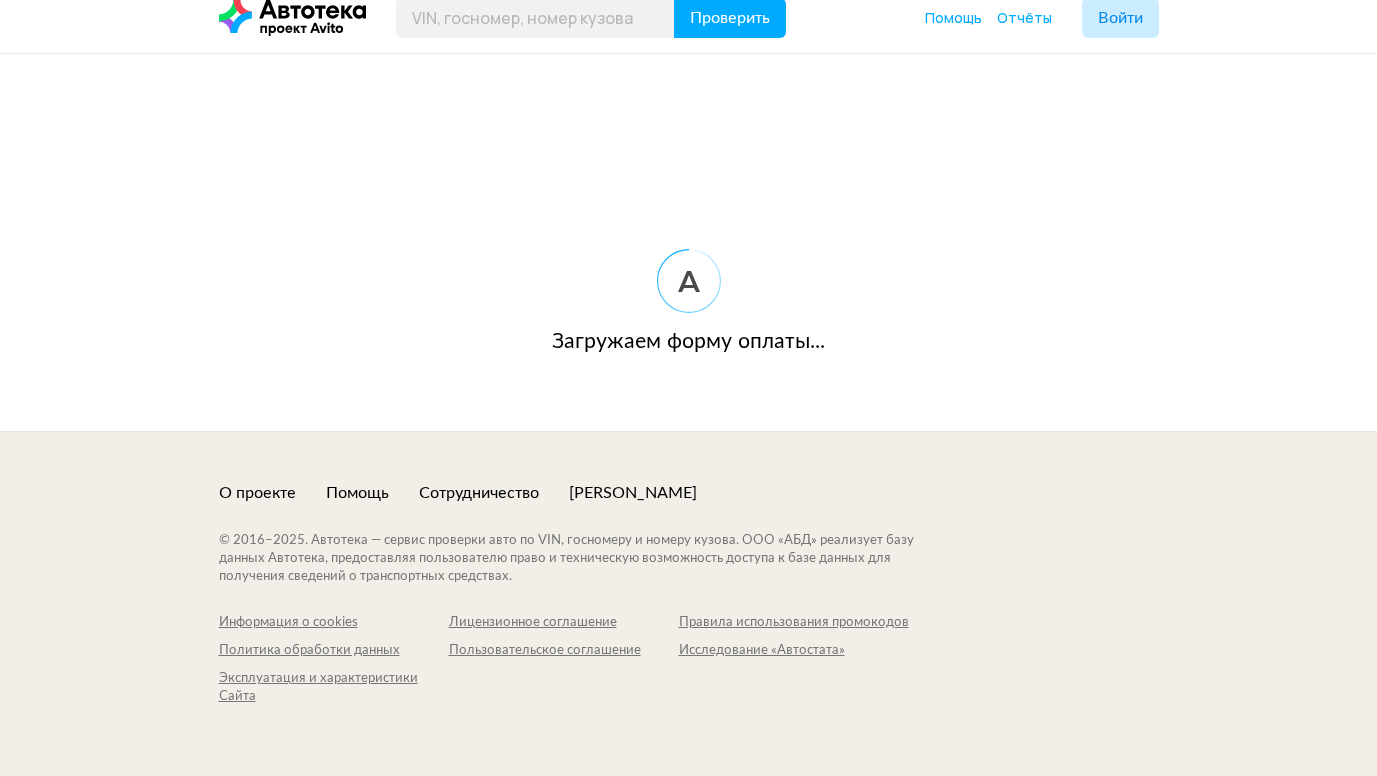 scroll, scrollTop: 0, scrollLeft: 0, axis: both 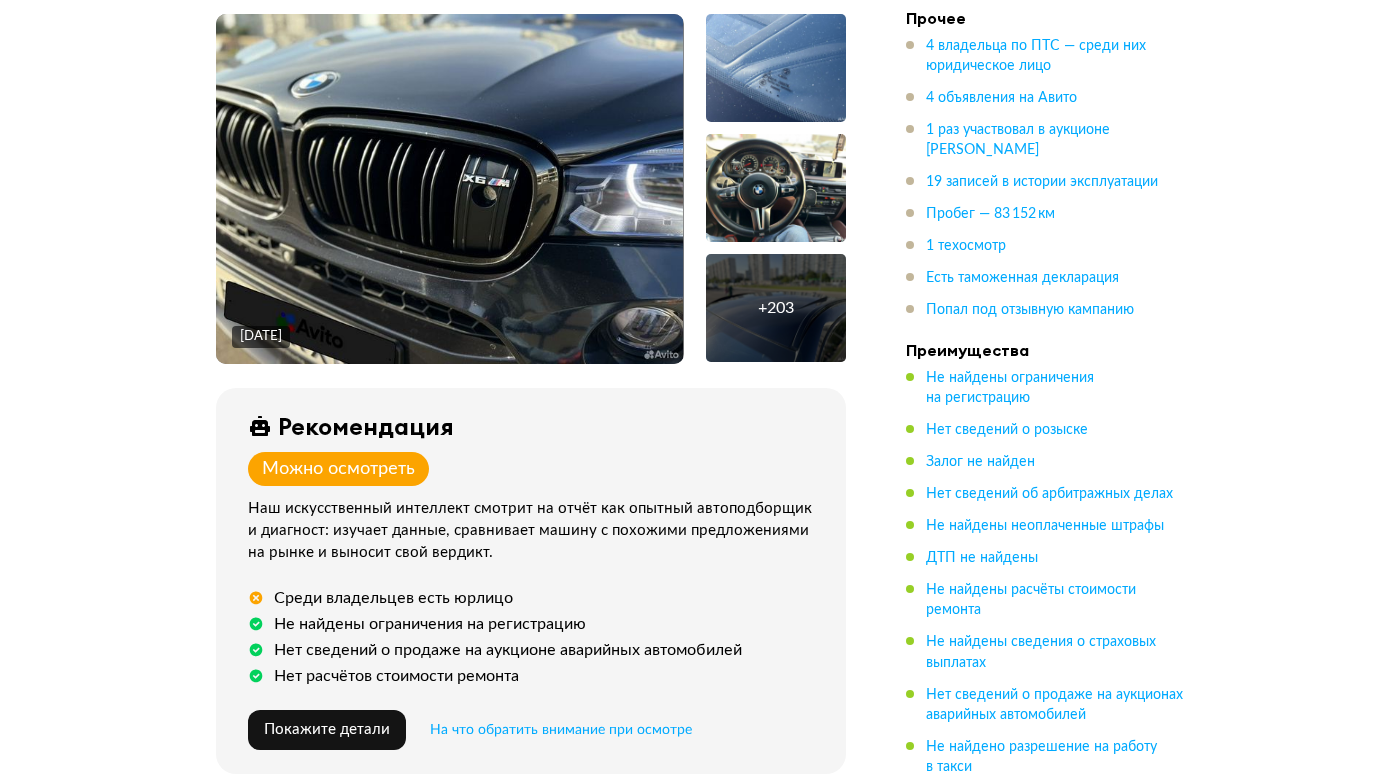 click on "Можно осмотреть" at bounding box center [338, 469] 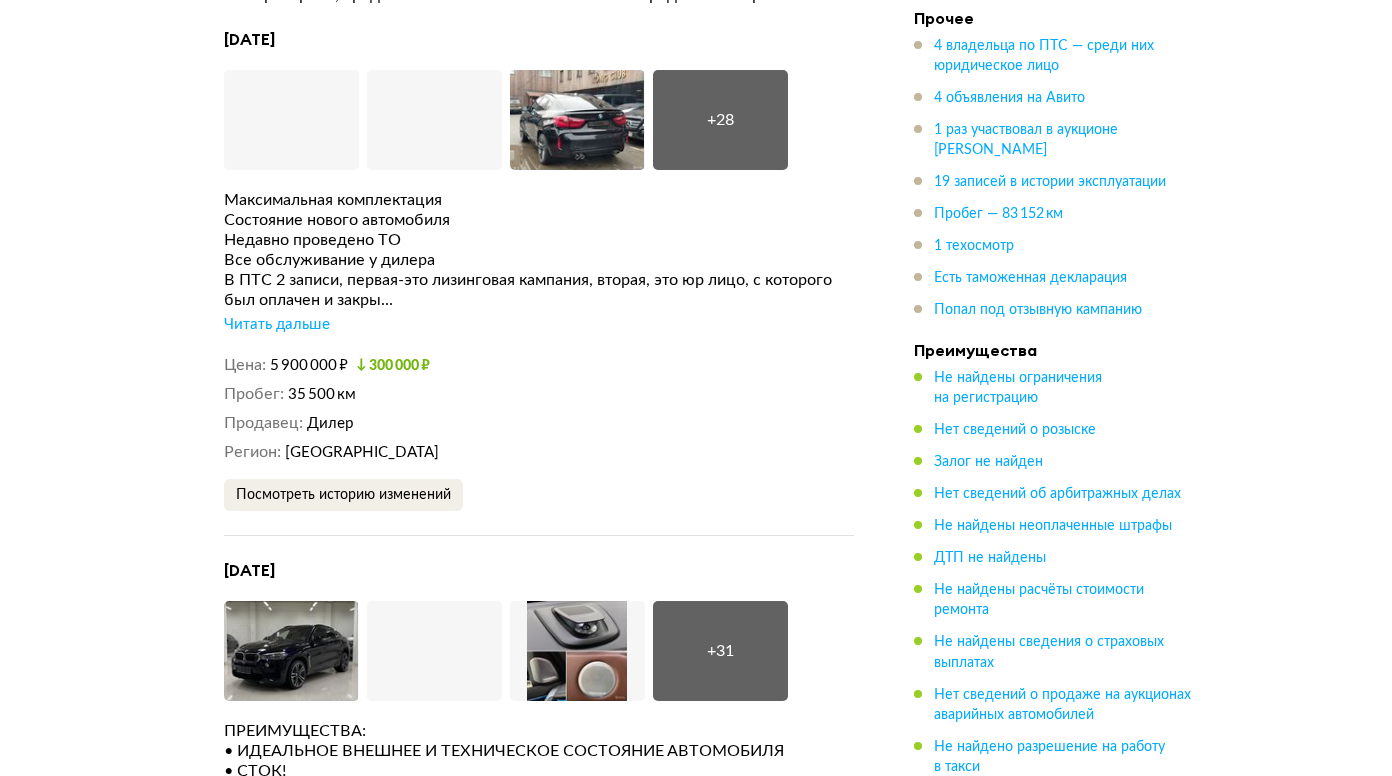 scroll, scrollTop: 4529, scrollLeft: 0, axis: vertical 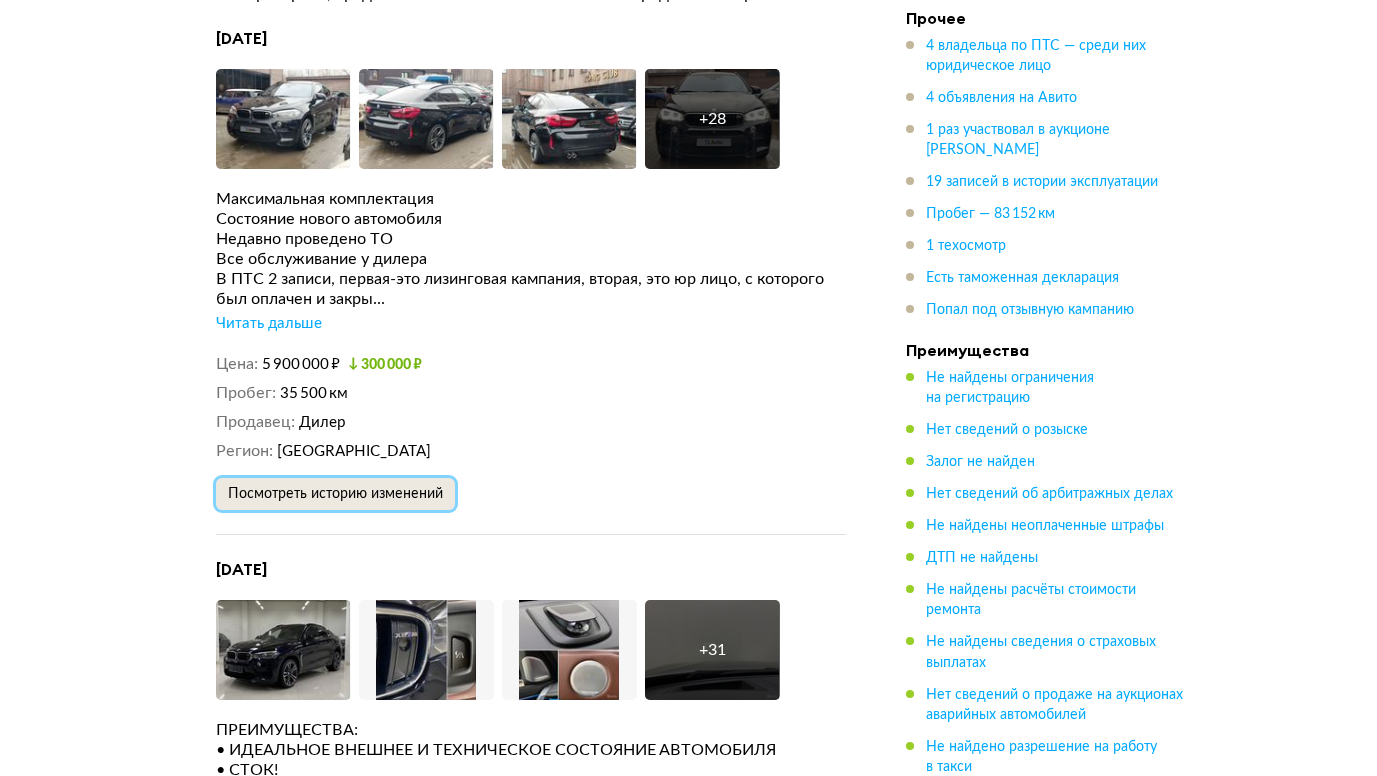 click on "Посмотреть историю изменений" at bounding box center [335, 494] 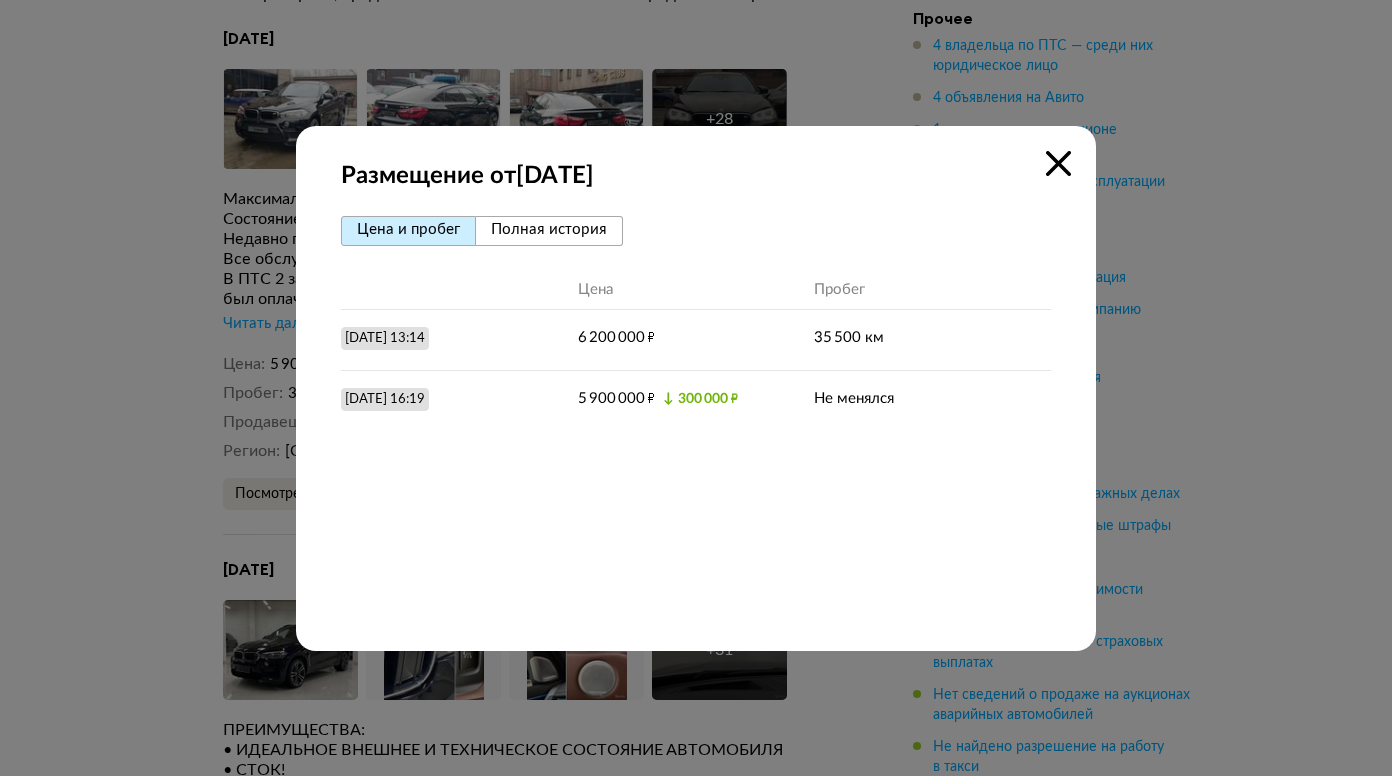 click on "Полная история" at bounding box center (549, 229) 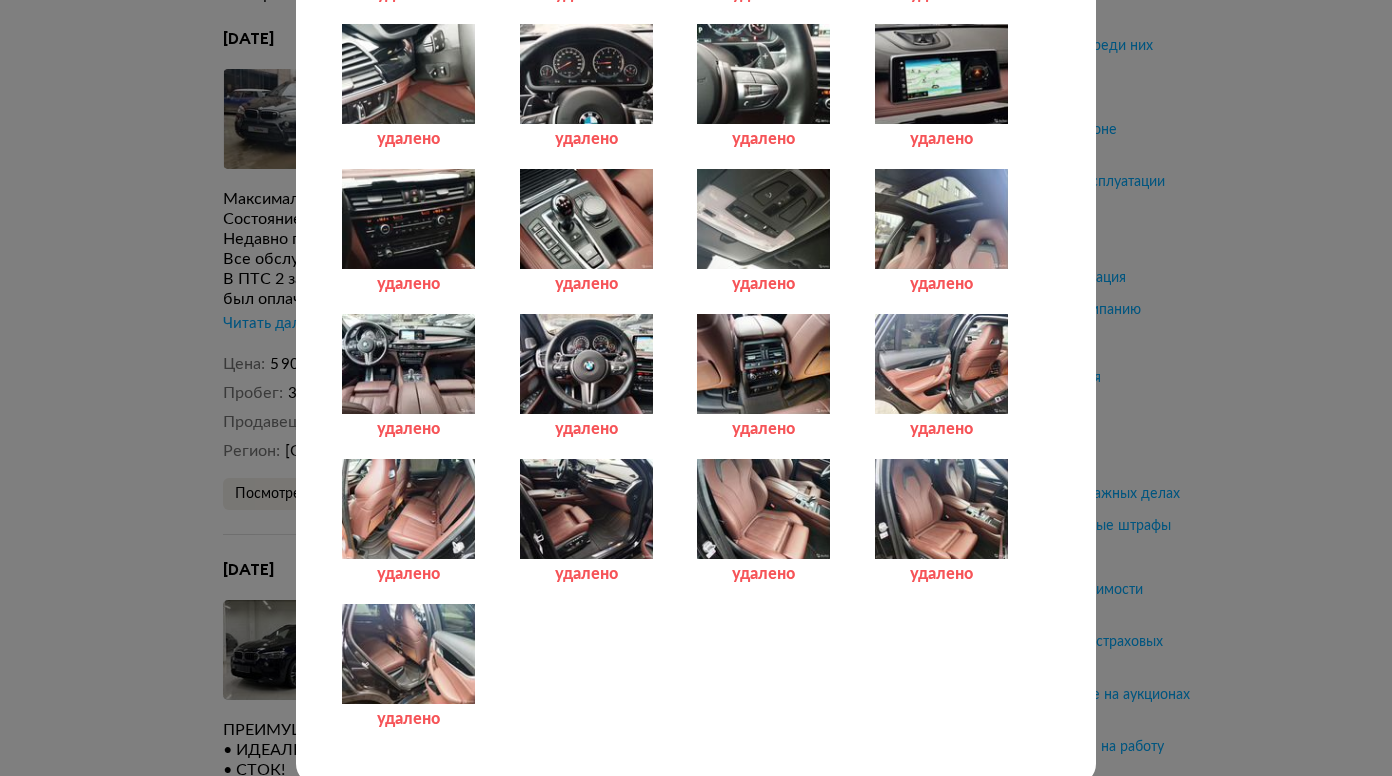scroll, scrollTop: 5878, scrollLeft: 0, axis: vertical 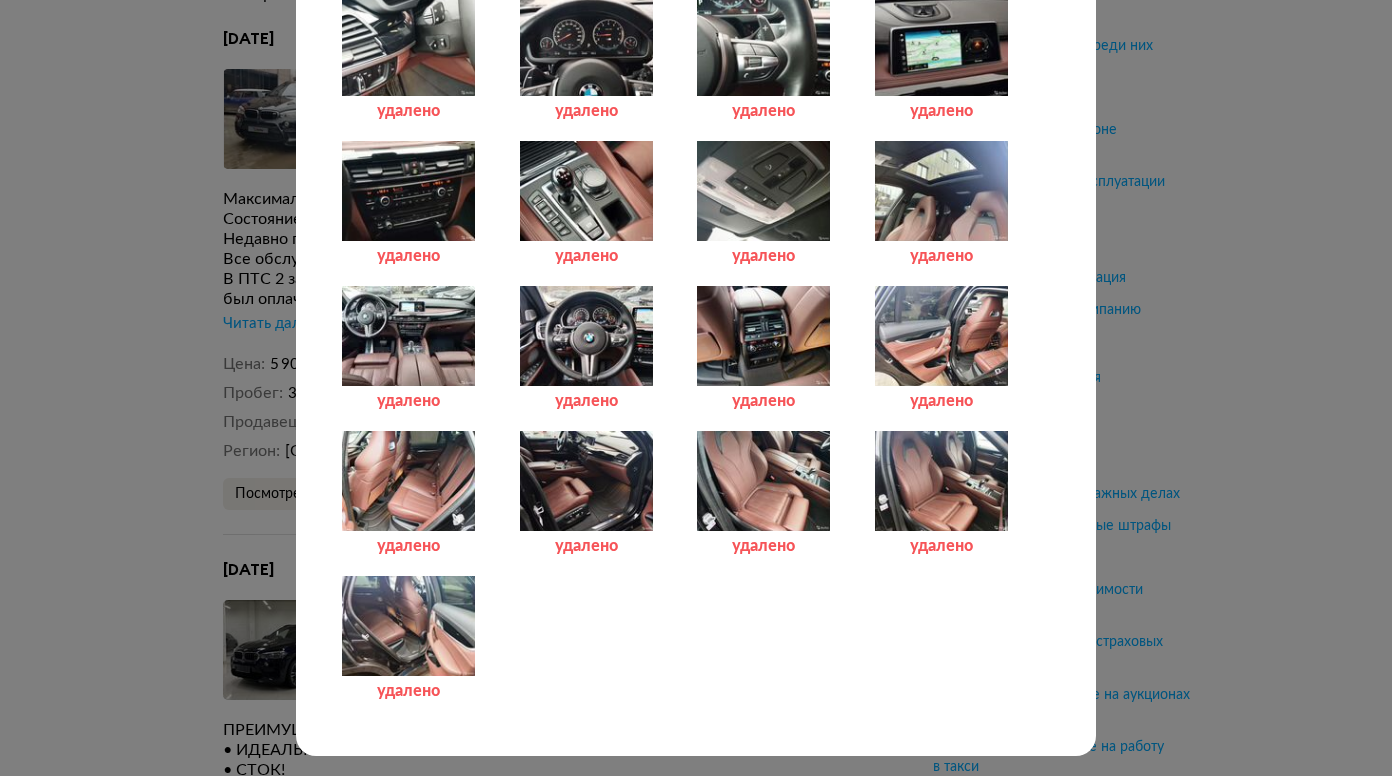 click on "Размещение от  19 февраля 2020 года Цена и пробег Полная история 19 февраля 2020 г. 13:14 Размещение объявления Увеличить фото Увеличить фото Увеличить фото + 33 Увеличить фото Описание Максимальная комплектация Состояние нового автомобиля Недавно проведено ТО Все обслуживание у дилера Обогрев рулевого колеса Болты - секретки 21" М Легкосплавные диски Double-spoke style 612 М с разно... Читать дальше Цена 6 200 000 ₽    Пробег 35 500 км    Регион Москва 5 марта 2020 г. 13:00 добавлено добавлено добавлено добавлено добавлено добавлено добавлено добавлено добавлено добавлено удалено" at bounding box center [696, 388] 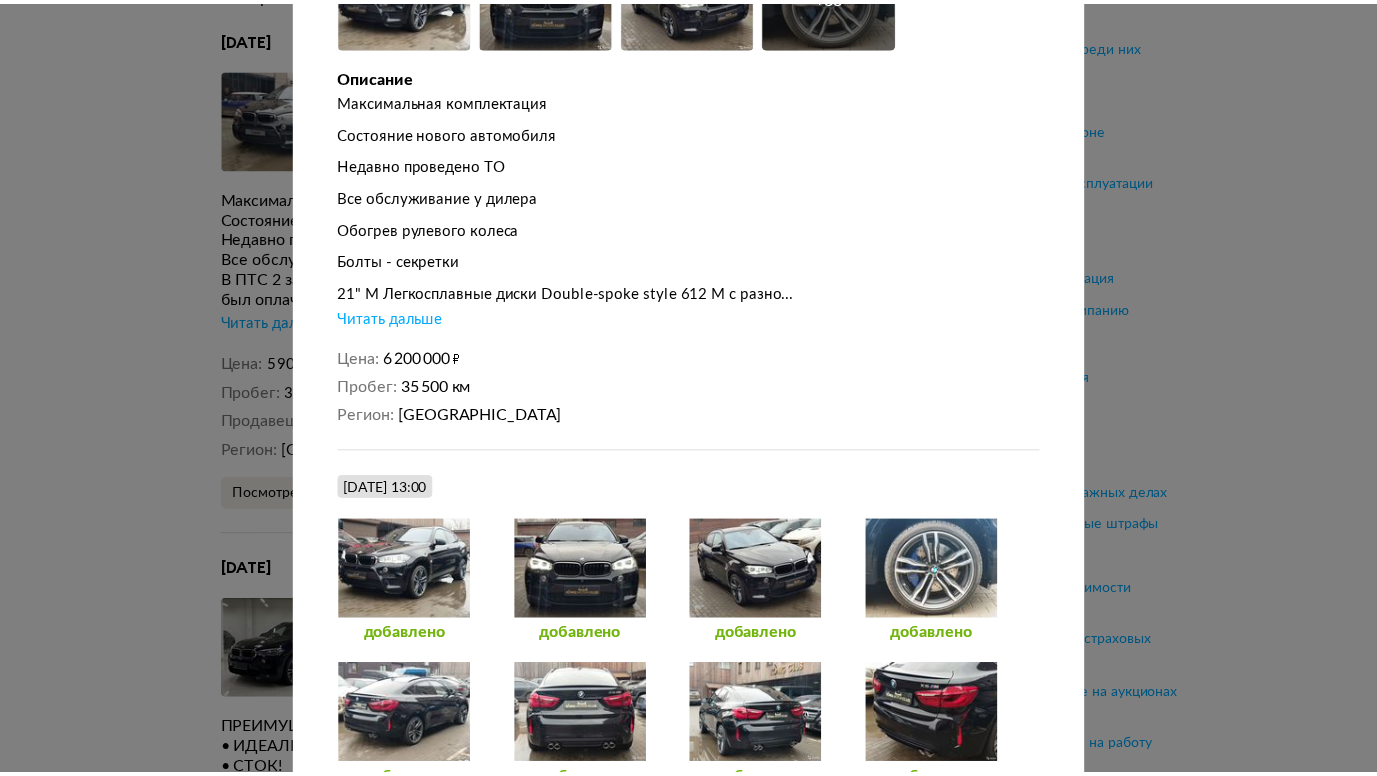 scroll, scrollTop: 0, scrollLeft: 0, axis: both 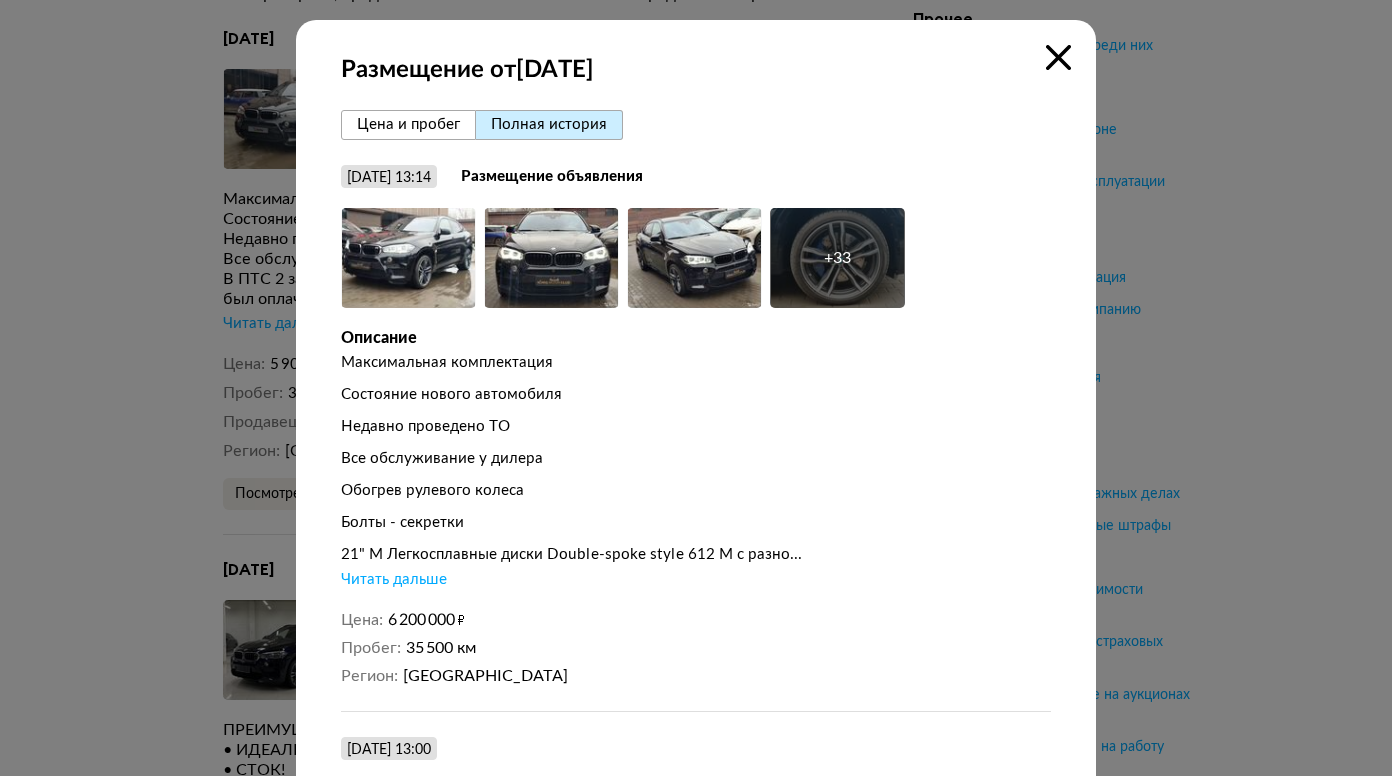 click at bounding box center (1058, 57) 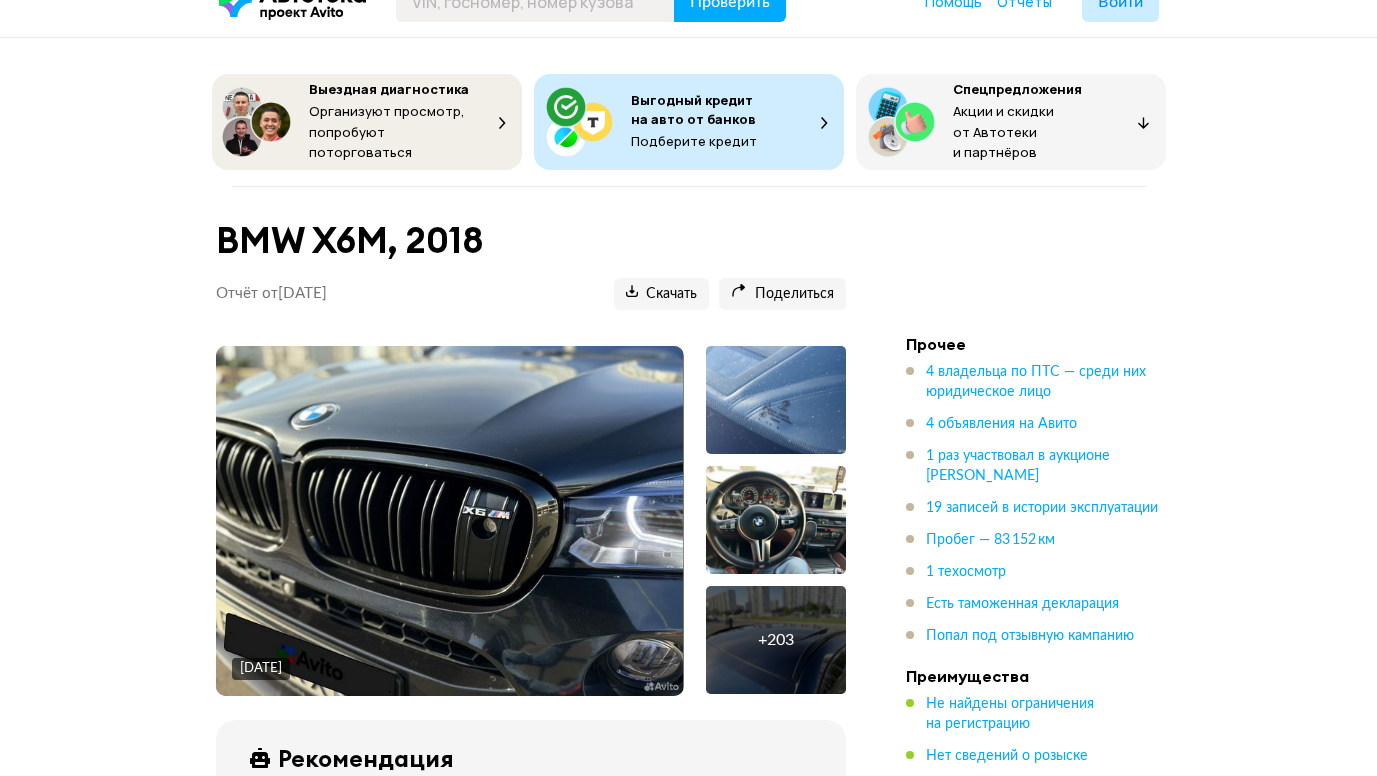 scroll, scrollTop: 0, scrollLeft: 0, axis: both 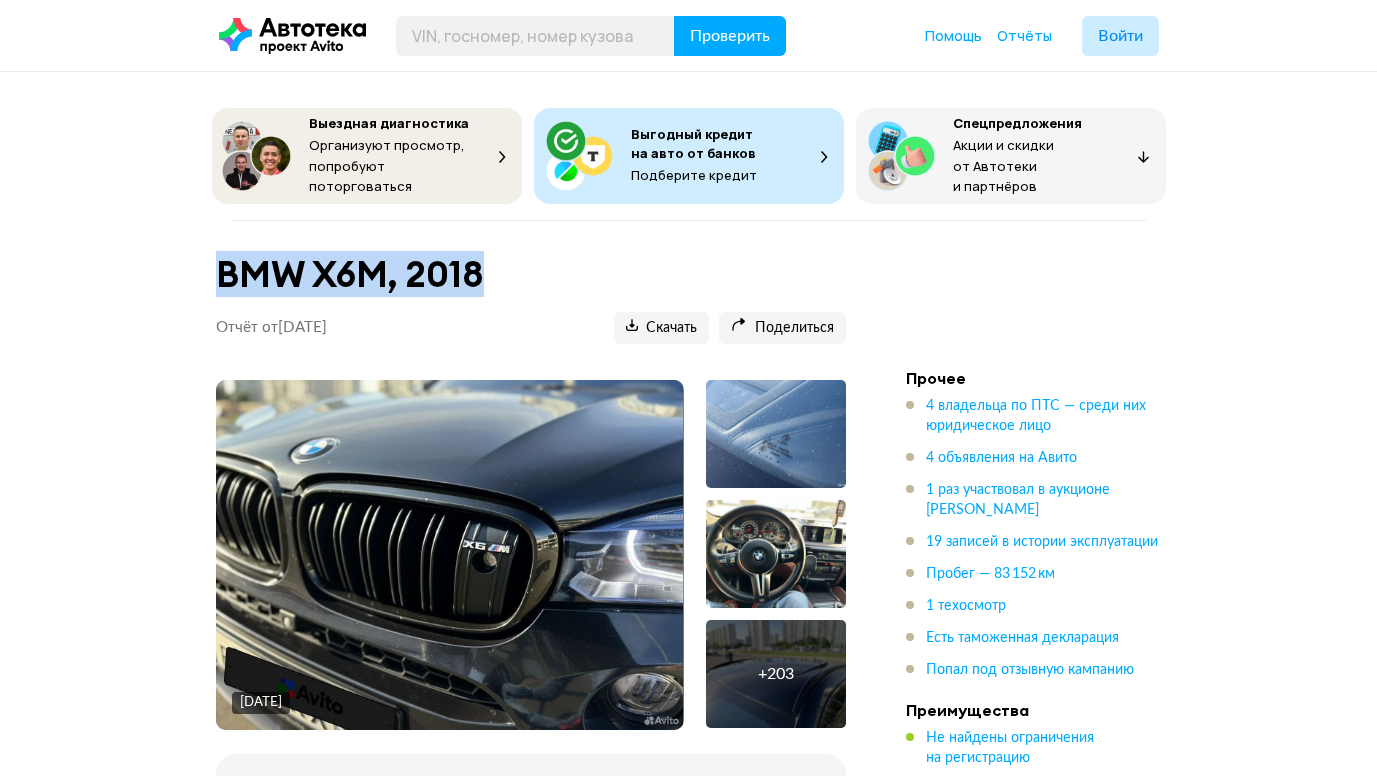 drag, startPoint x: 217, startPoint y: 269, endPoint x: 586, endPoint y: 227, distance: 371.38254 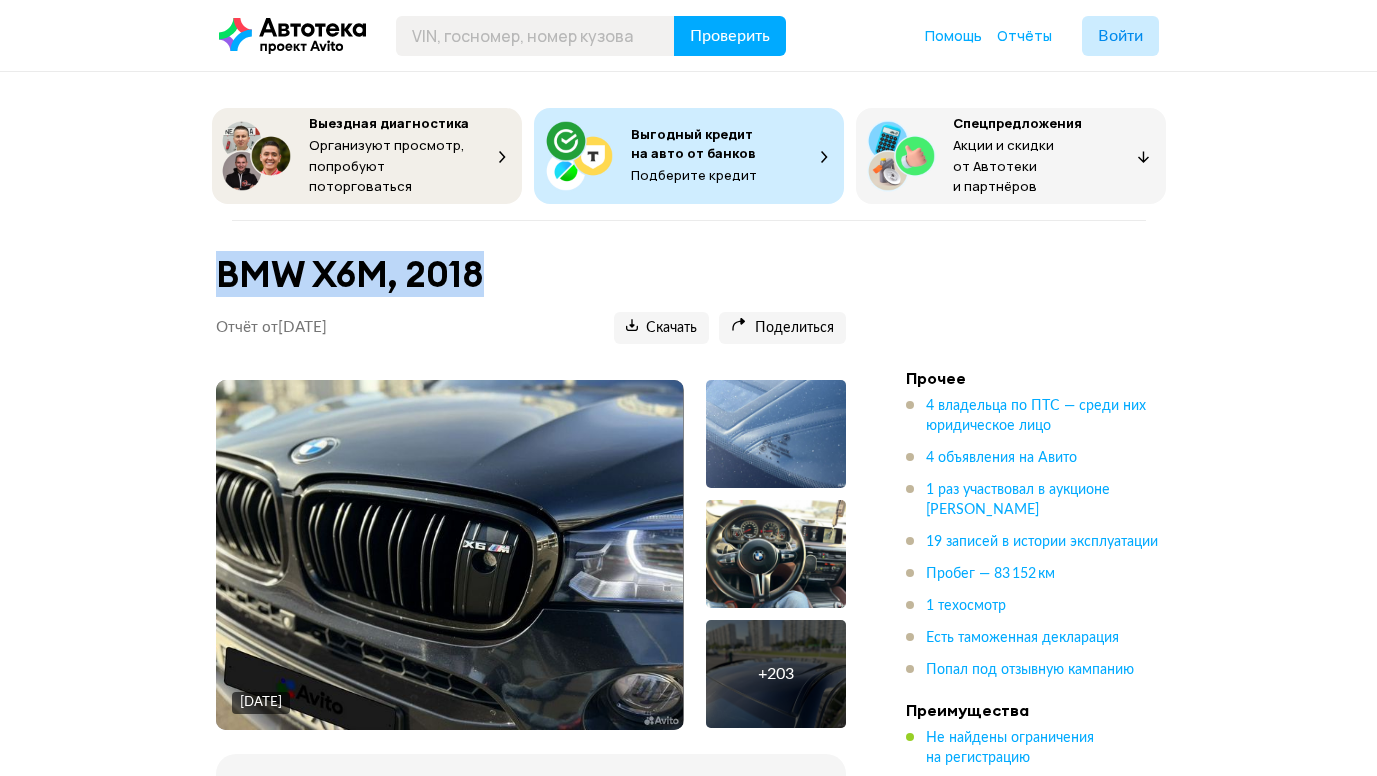 copy on "BMW X6M, 2018" 